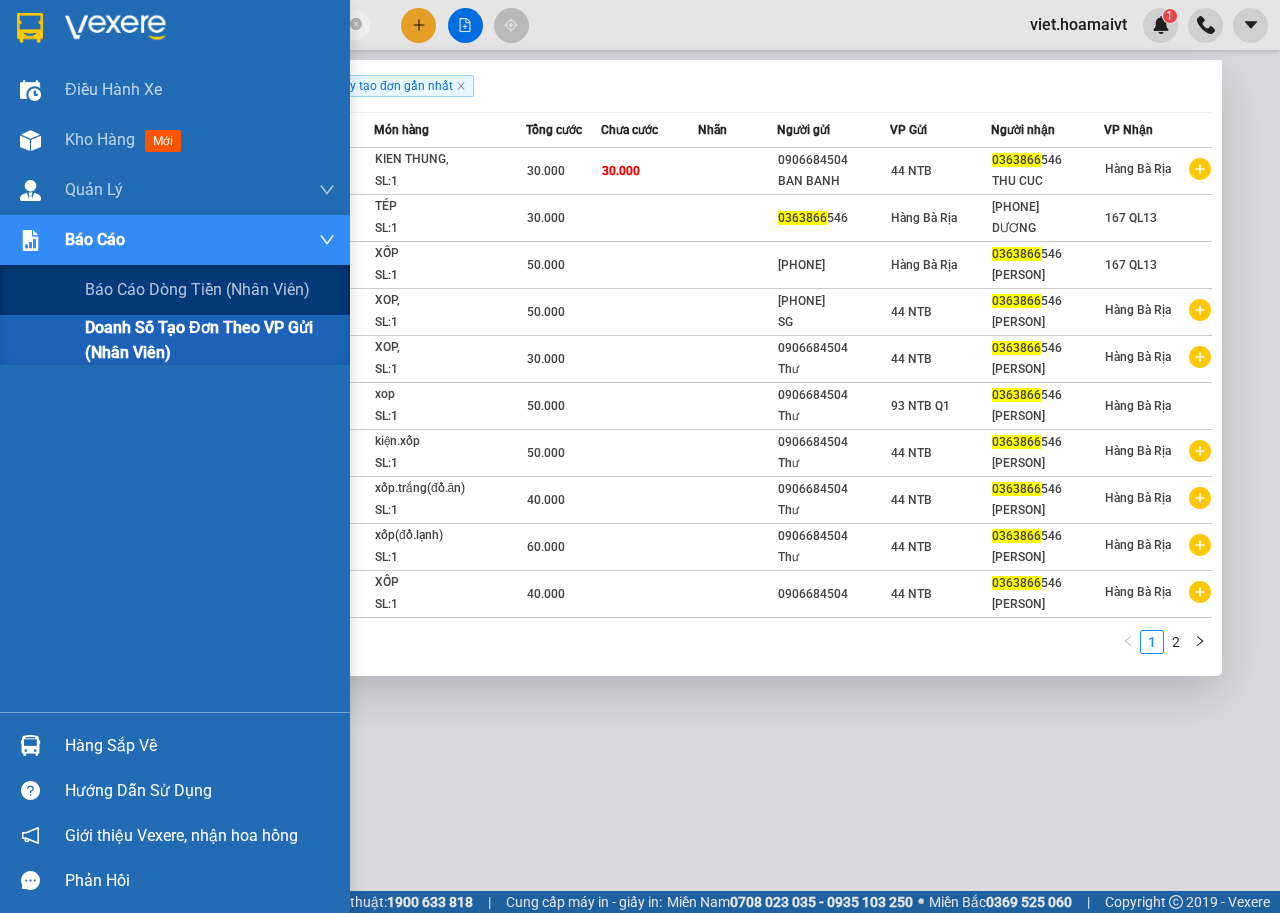 scroll, scrollTop: 0, scrollLeft: 0, axis: both 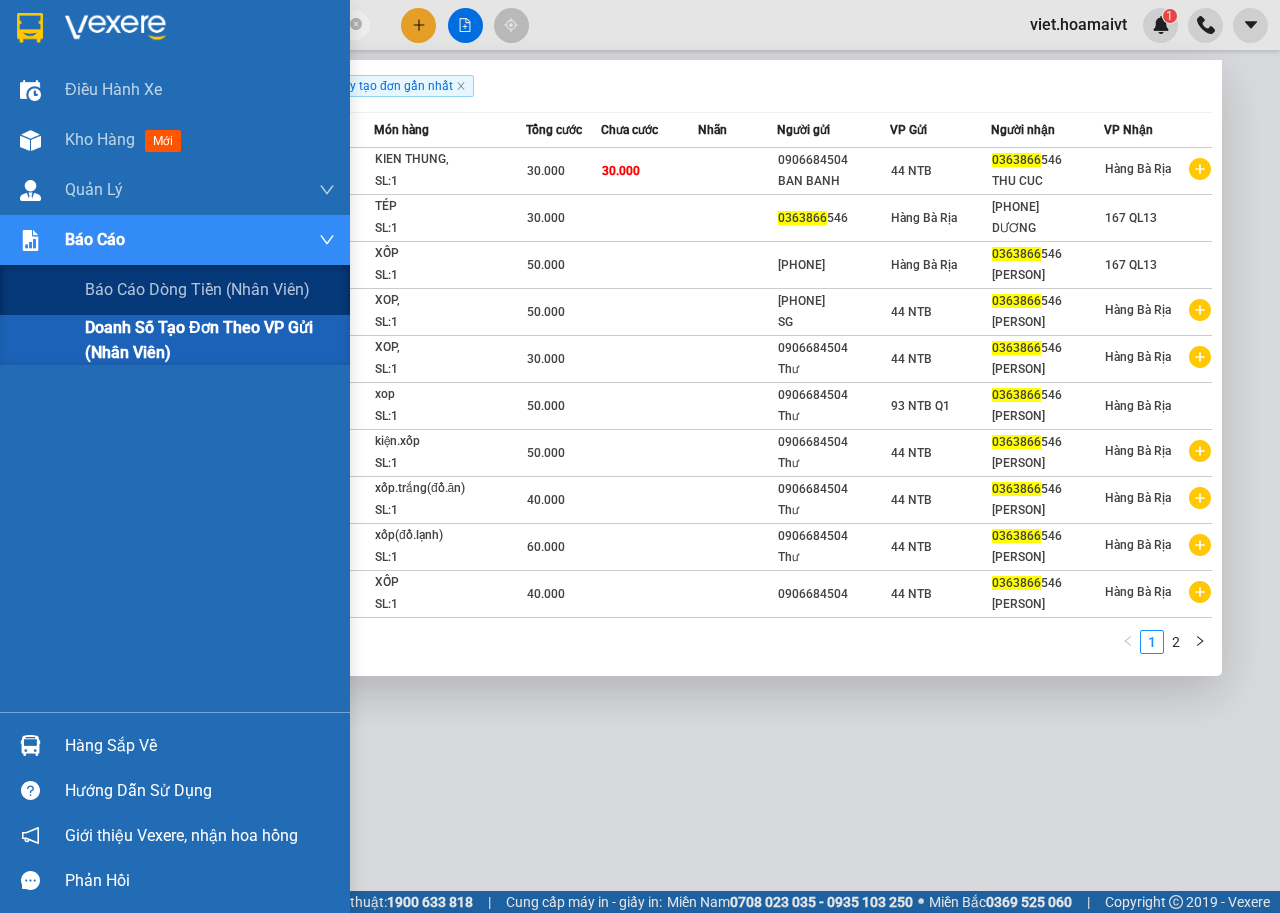 click on "Doanh số tạo đơn theo VP gửi (nhân viên)" at bounding box center [210, 340] 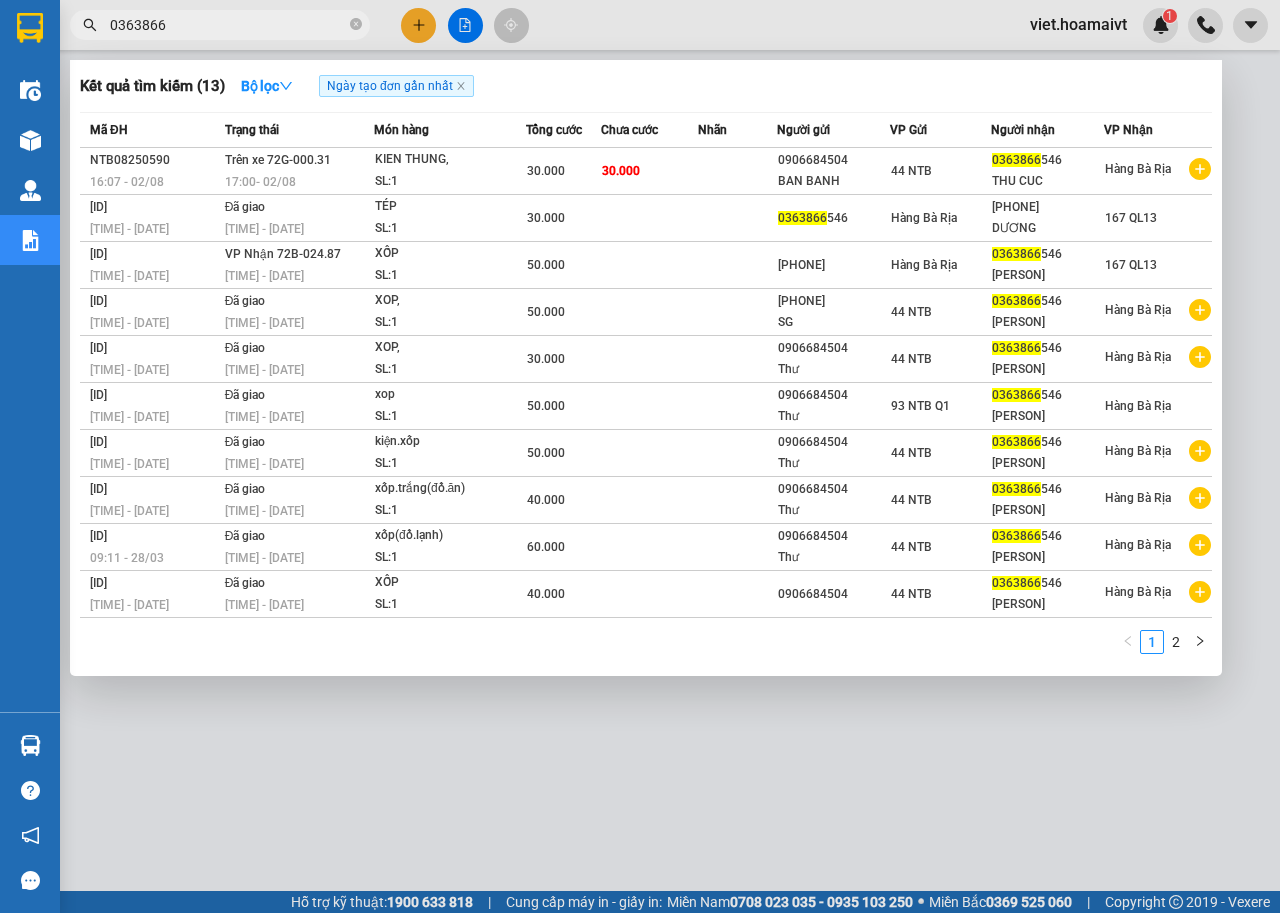 click at bounding box center (640, 456) 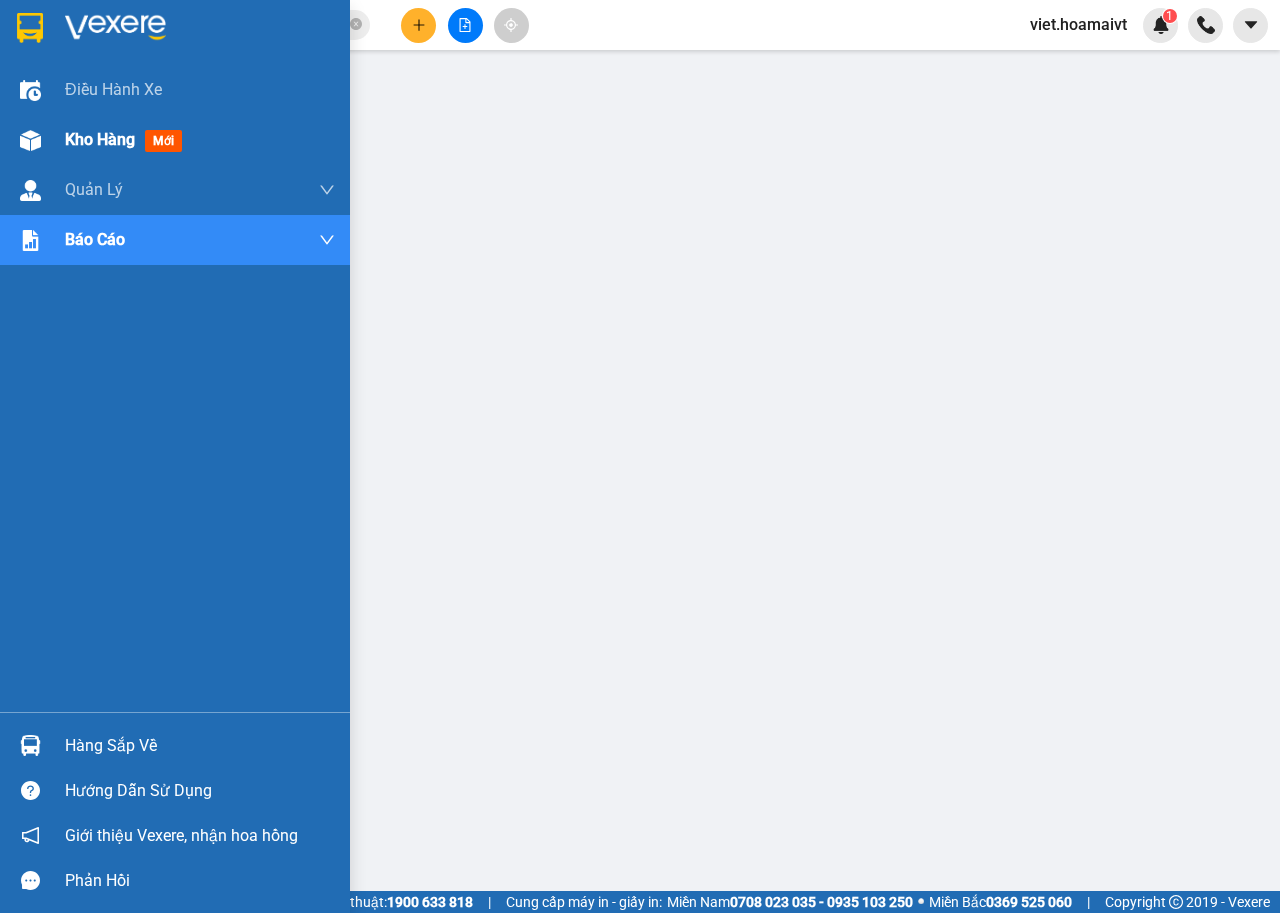 click at bounding box center [30, 140] 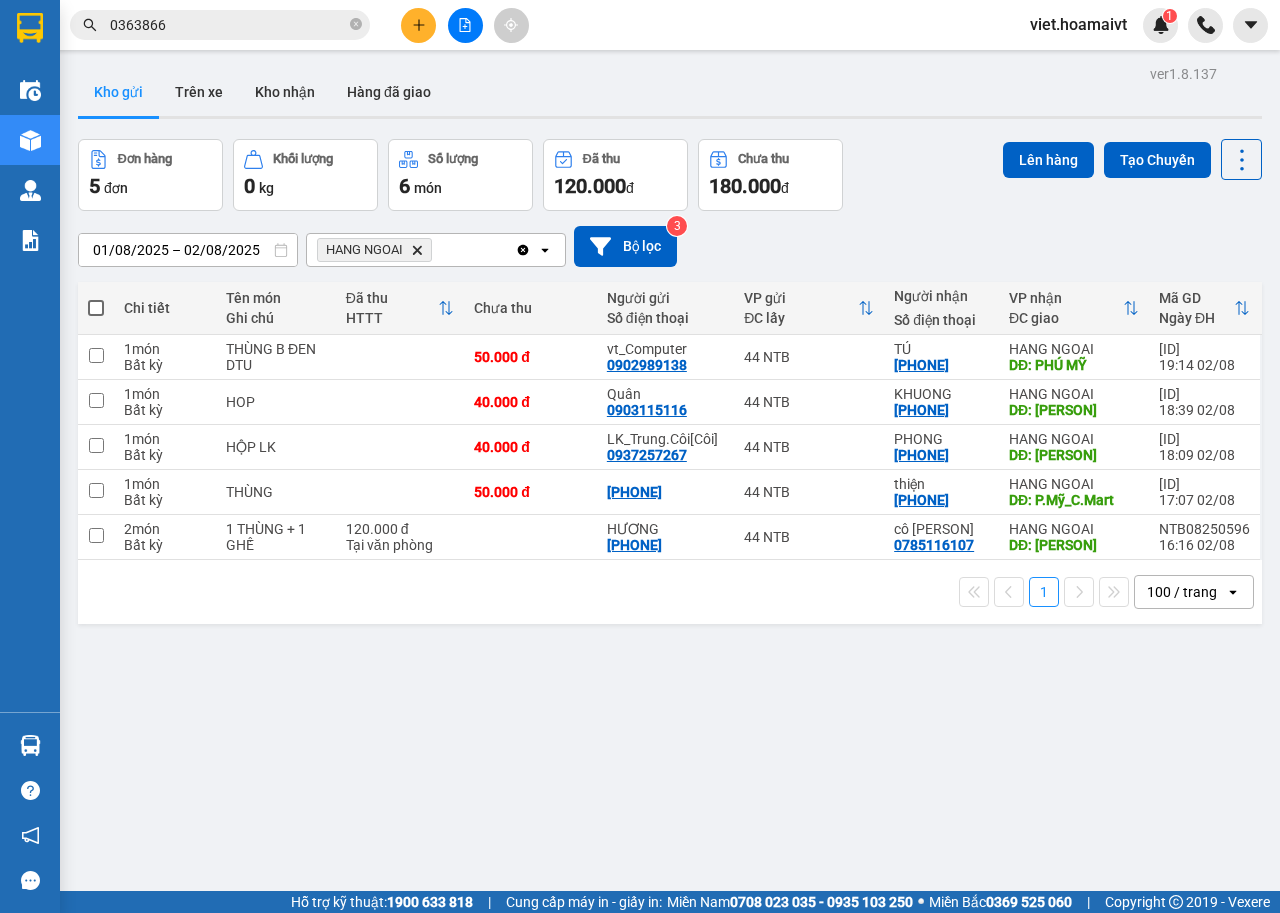 click 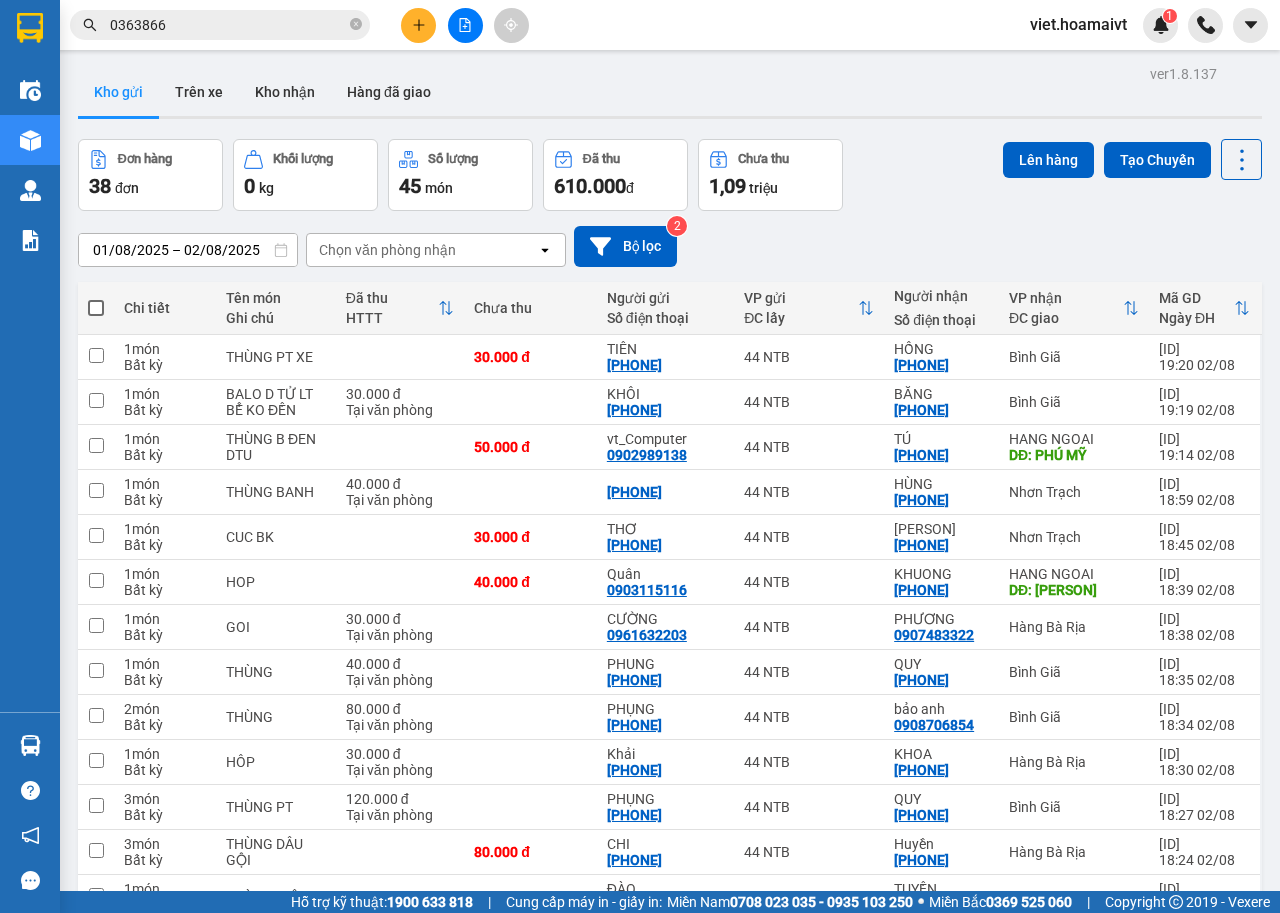 click on "Chọn văn phòng nhận" at bounding box center (422, 250) 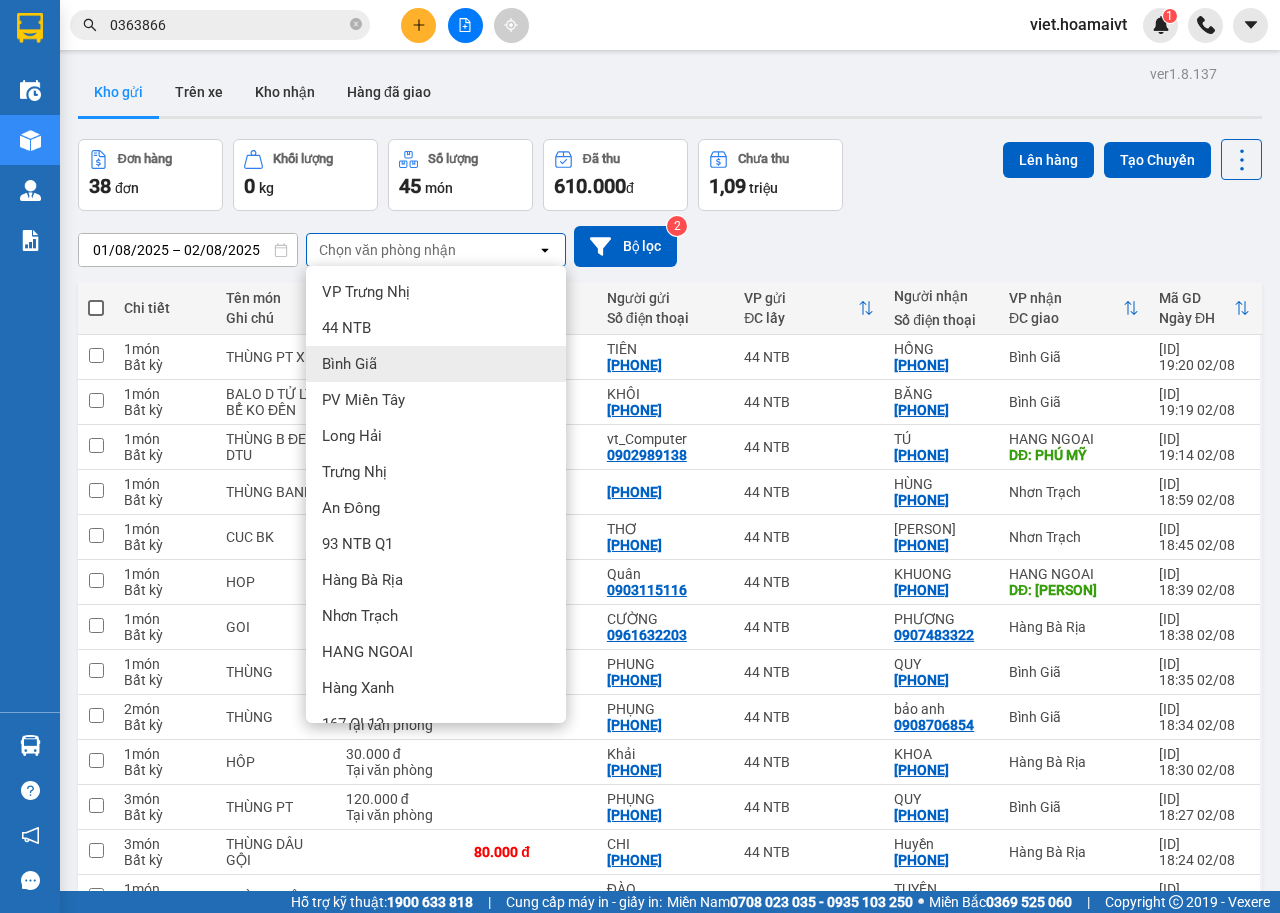 click on "Bình Giã" at bounding box center [436, 364] 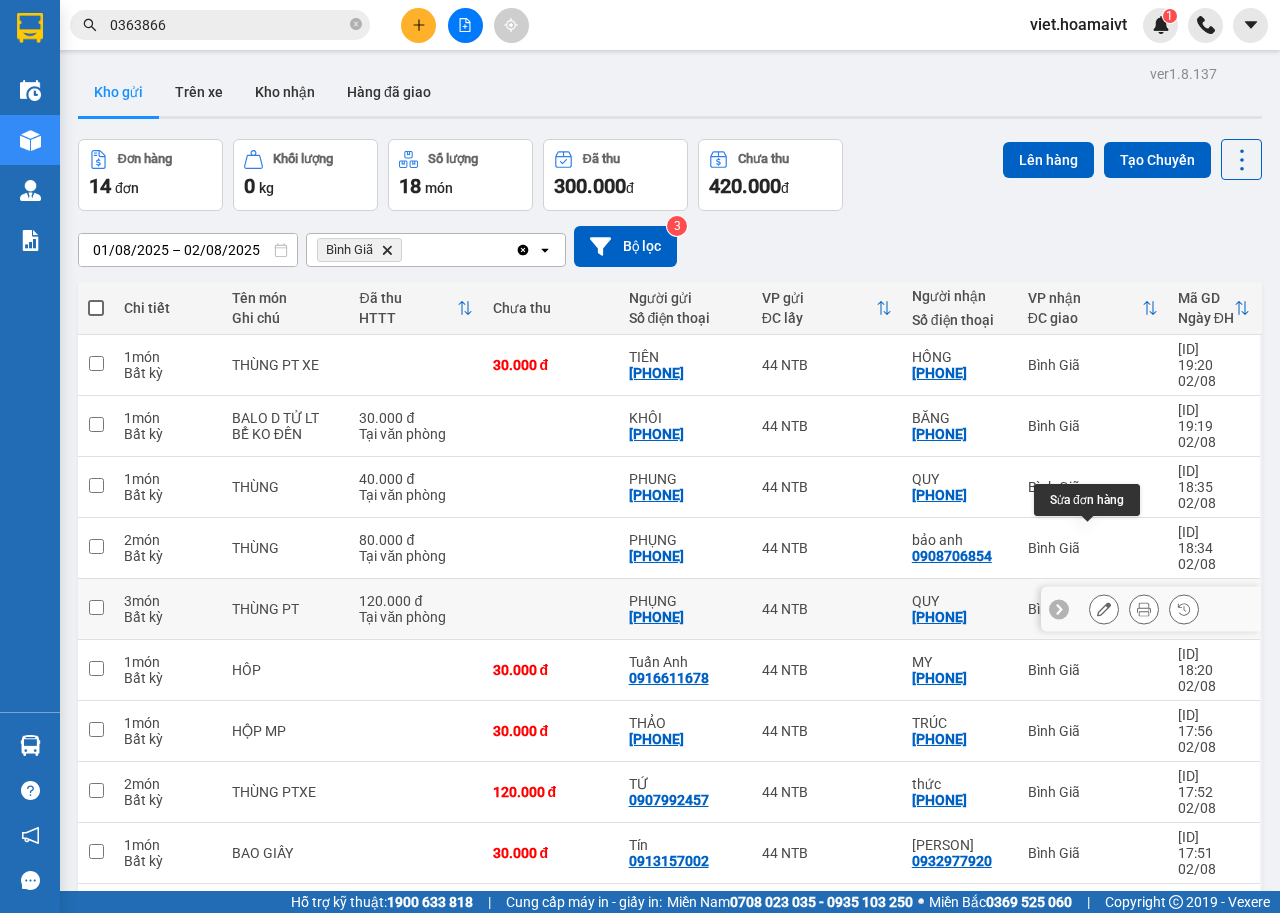 click 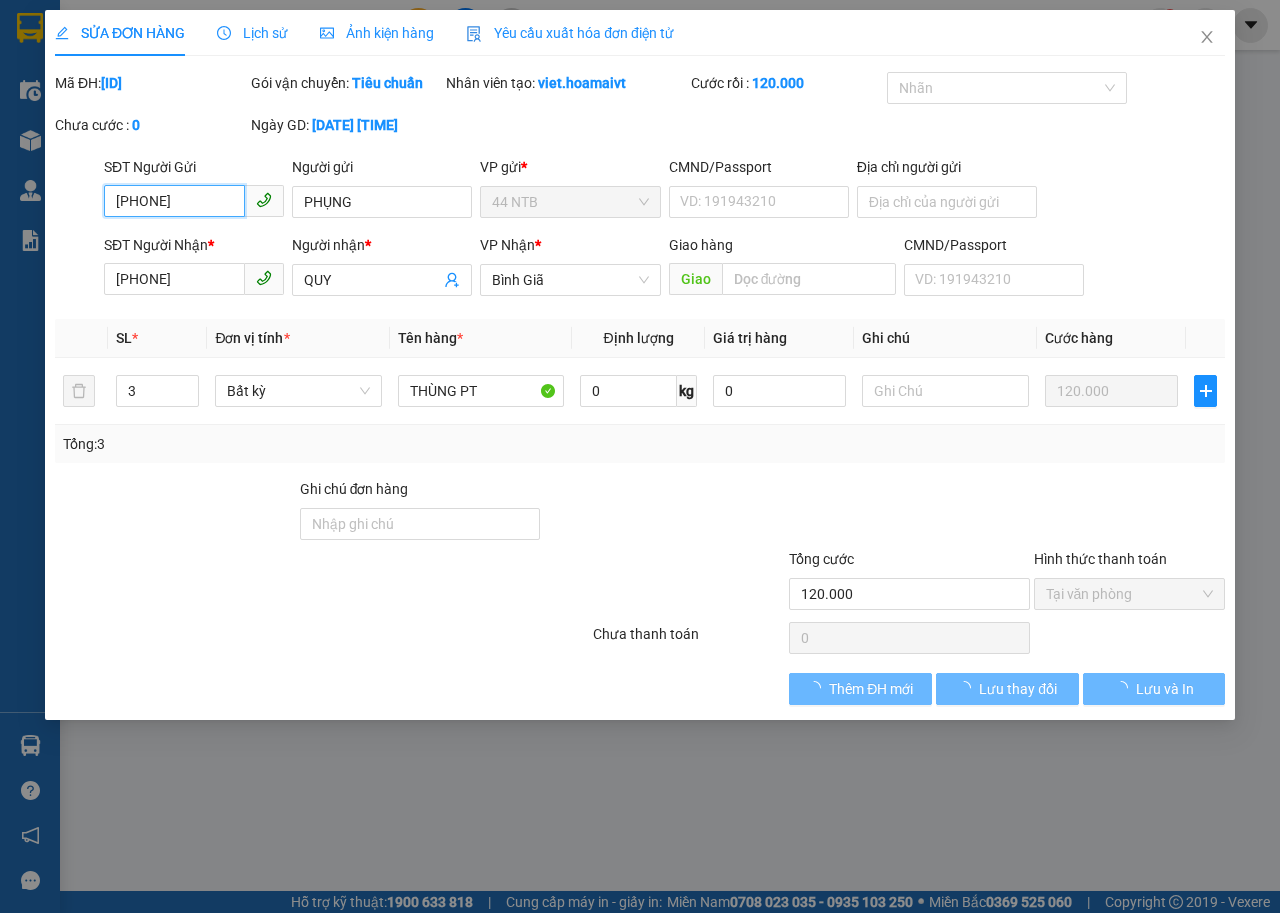 type on "[PHONE]" 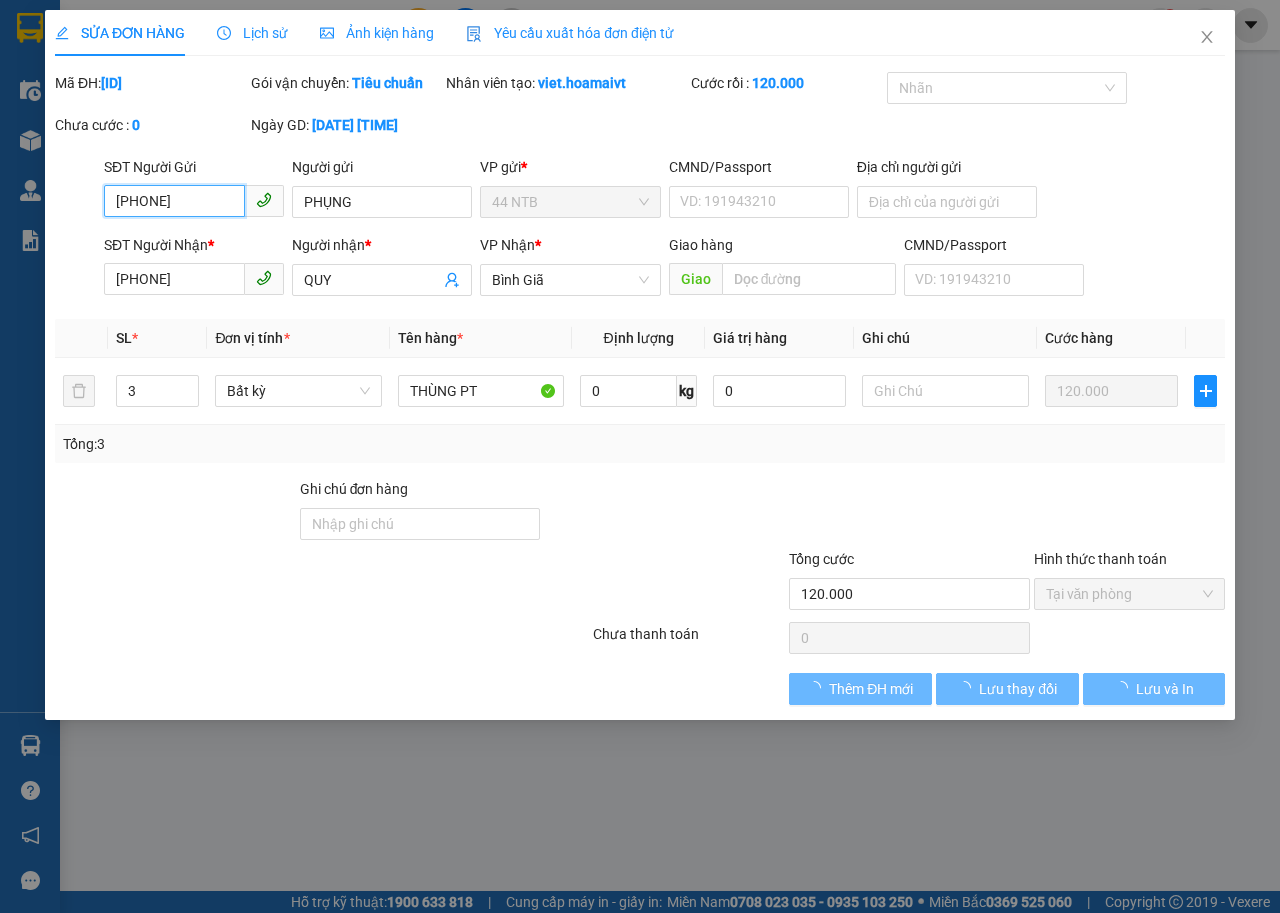 type on "PHỤNG" 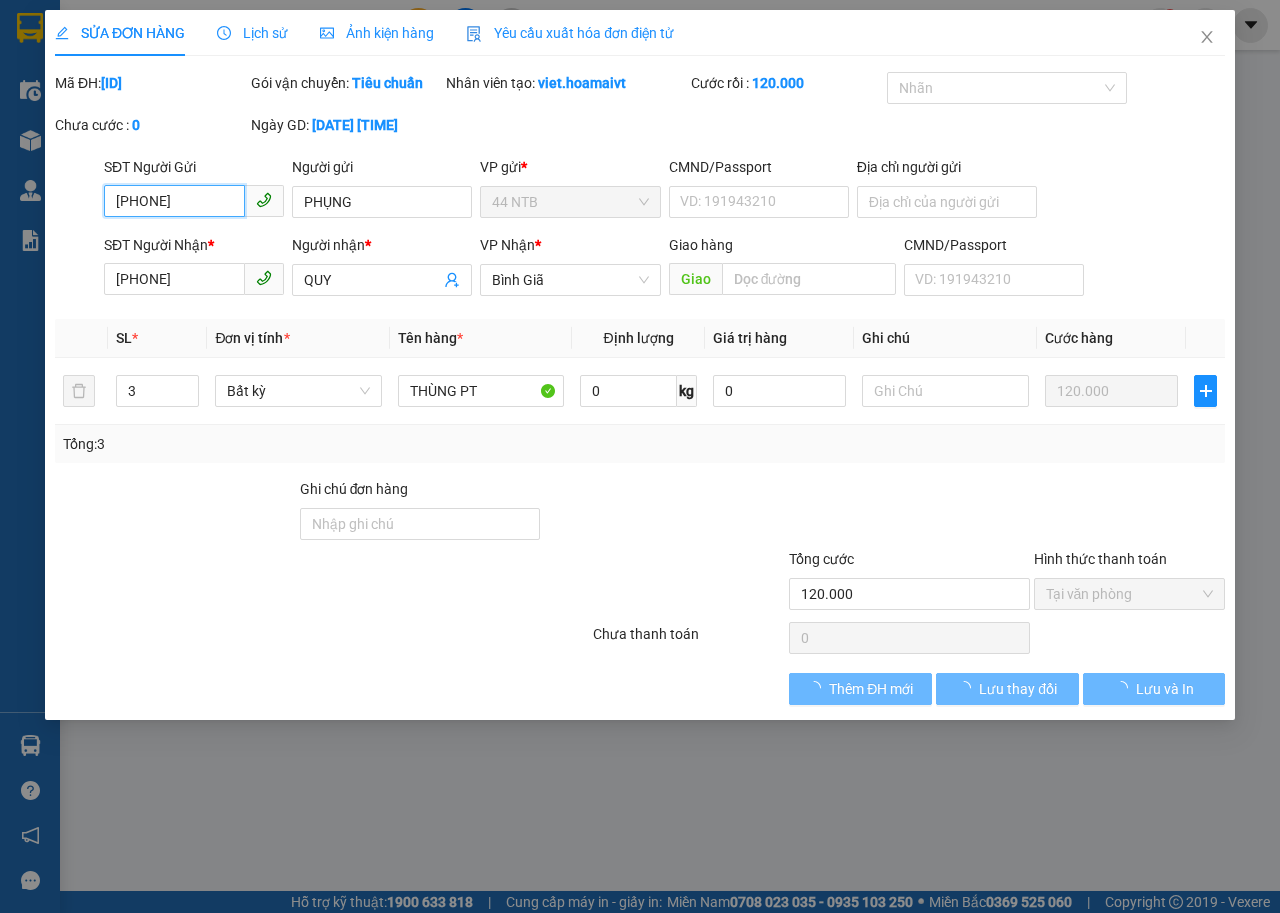 type on "QUY" 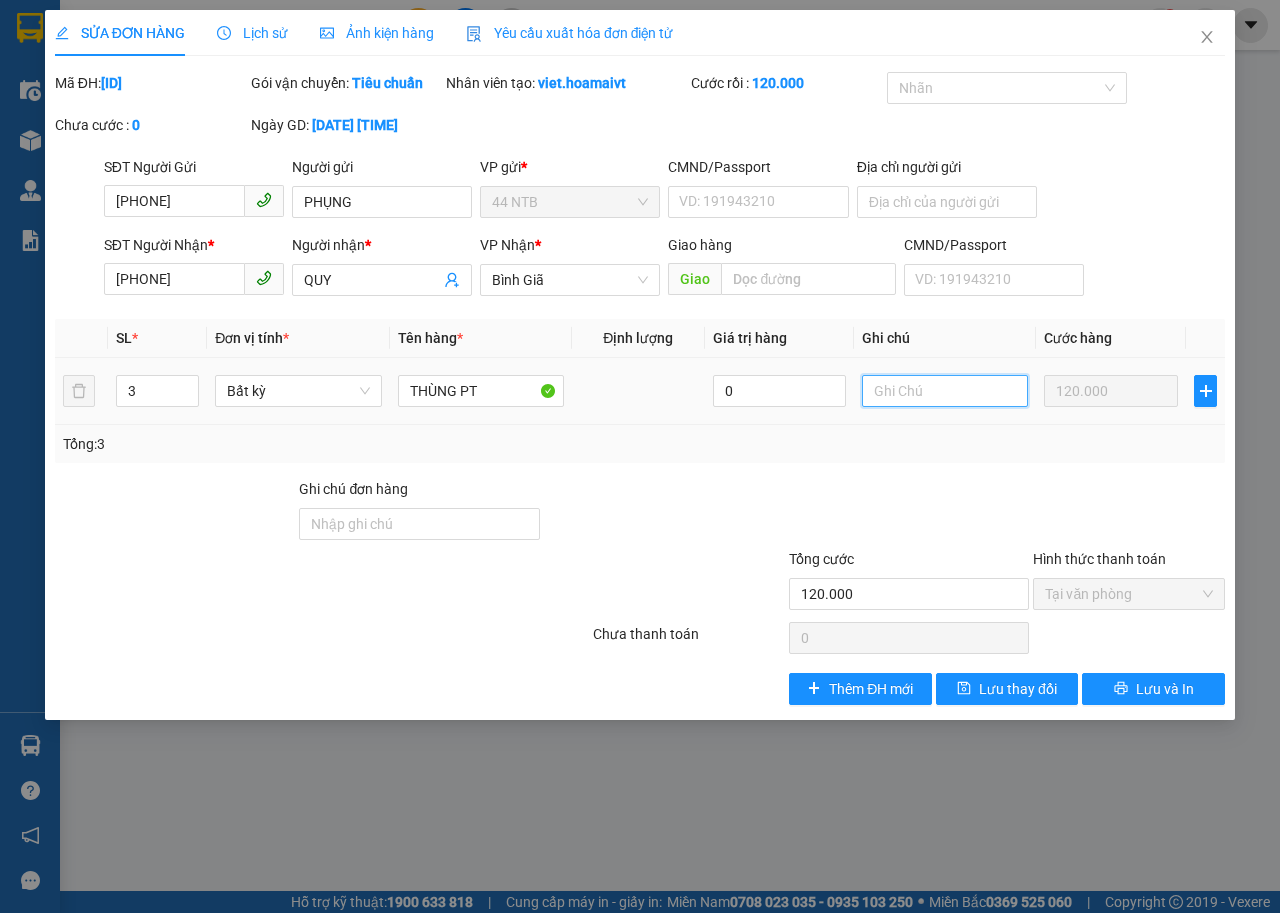 click at bounding box center [945, 391] 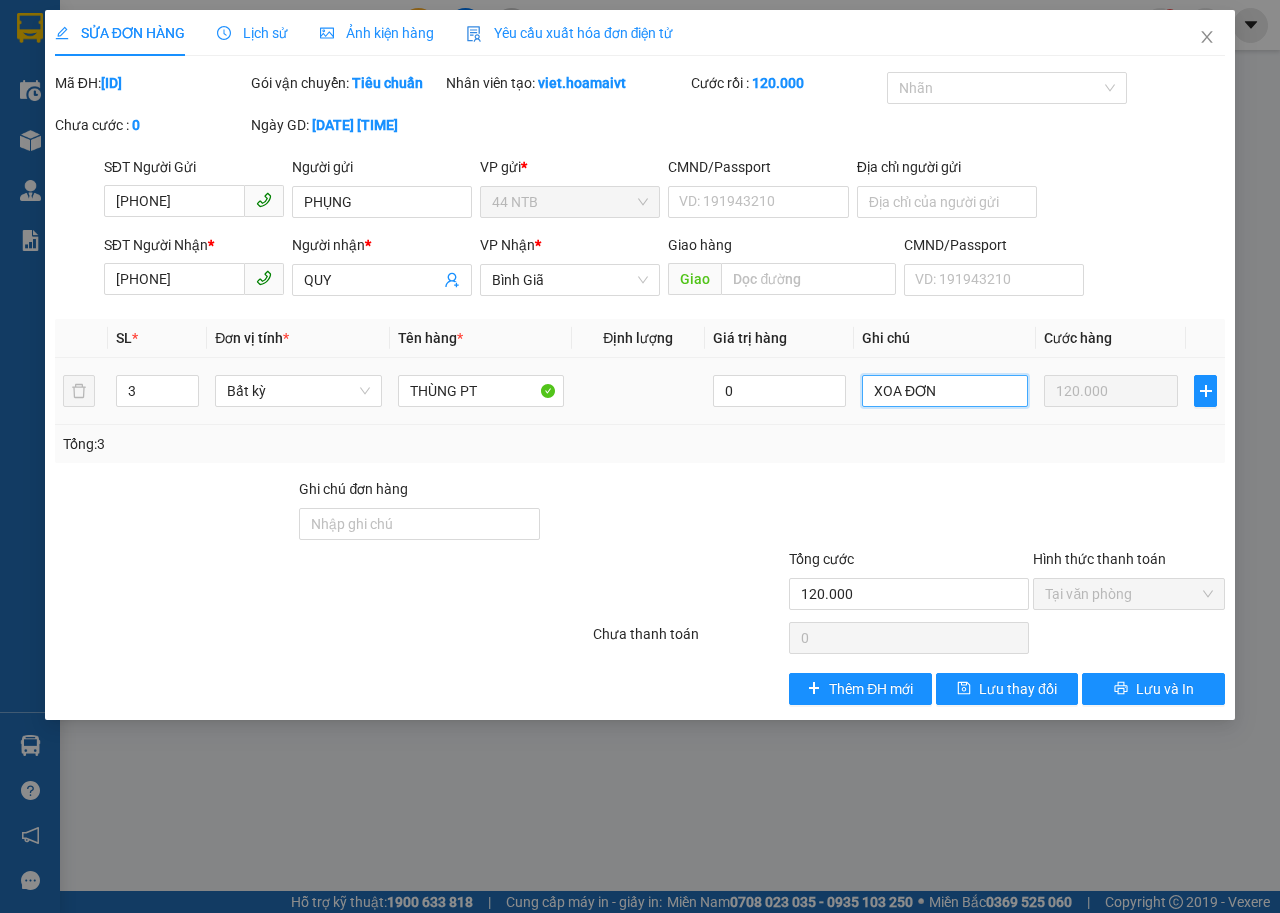 click on "XOA ĐƠN" at bounding box center (945, 391) 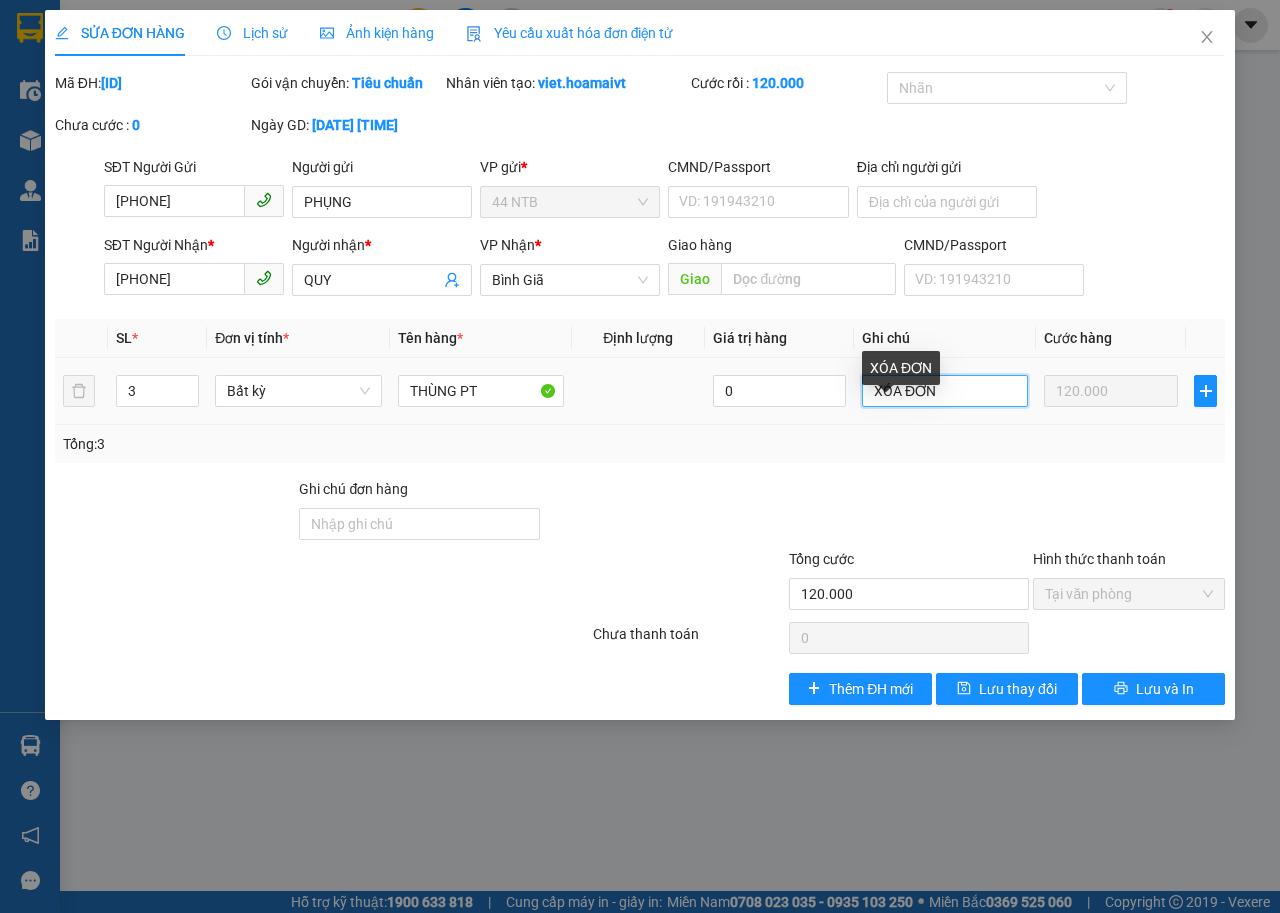 click on "XÓA ĐƠN" at bounding box center [945, 391] 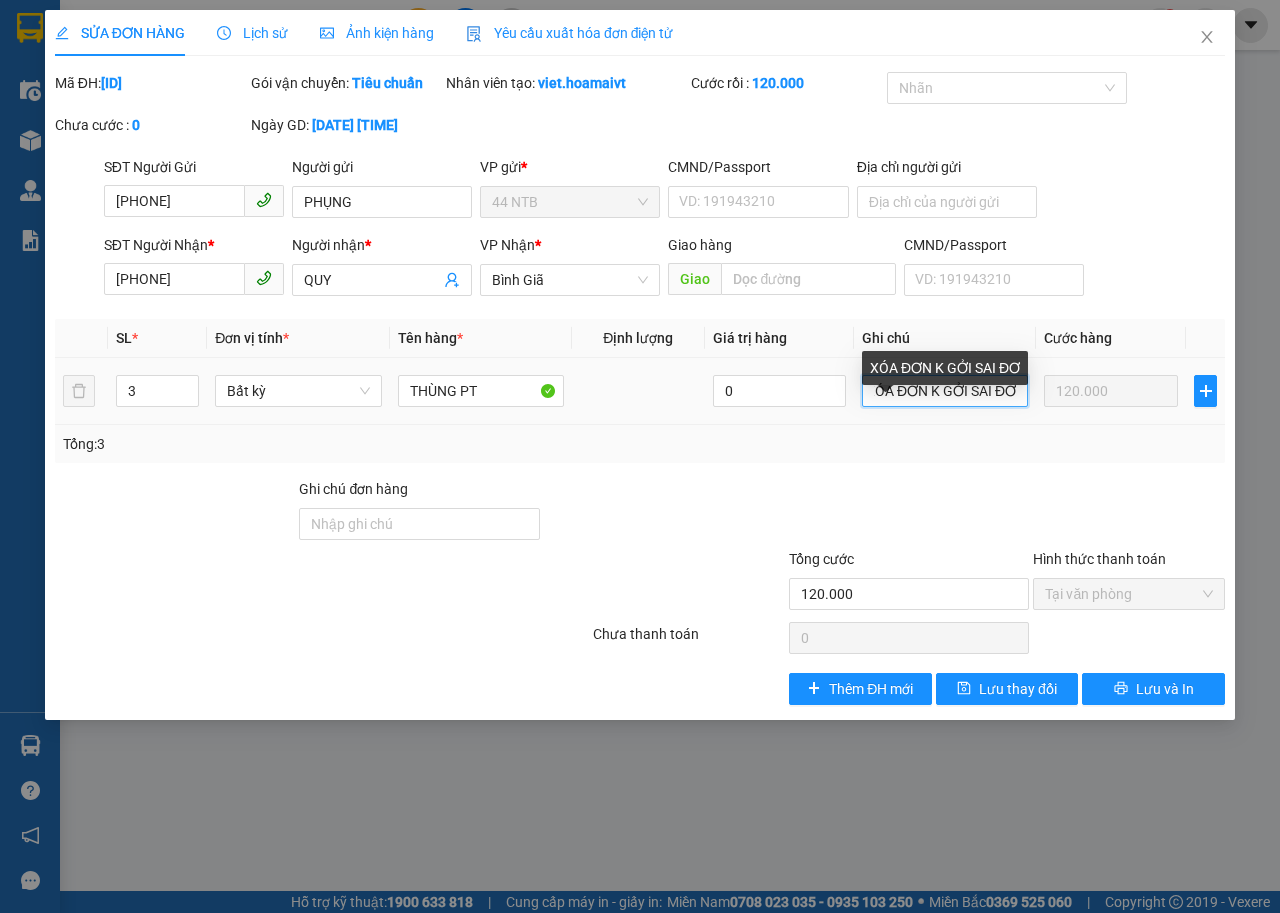 scroll, scrollTop: 0, scrollLeft: 18, axis: horizontal 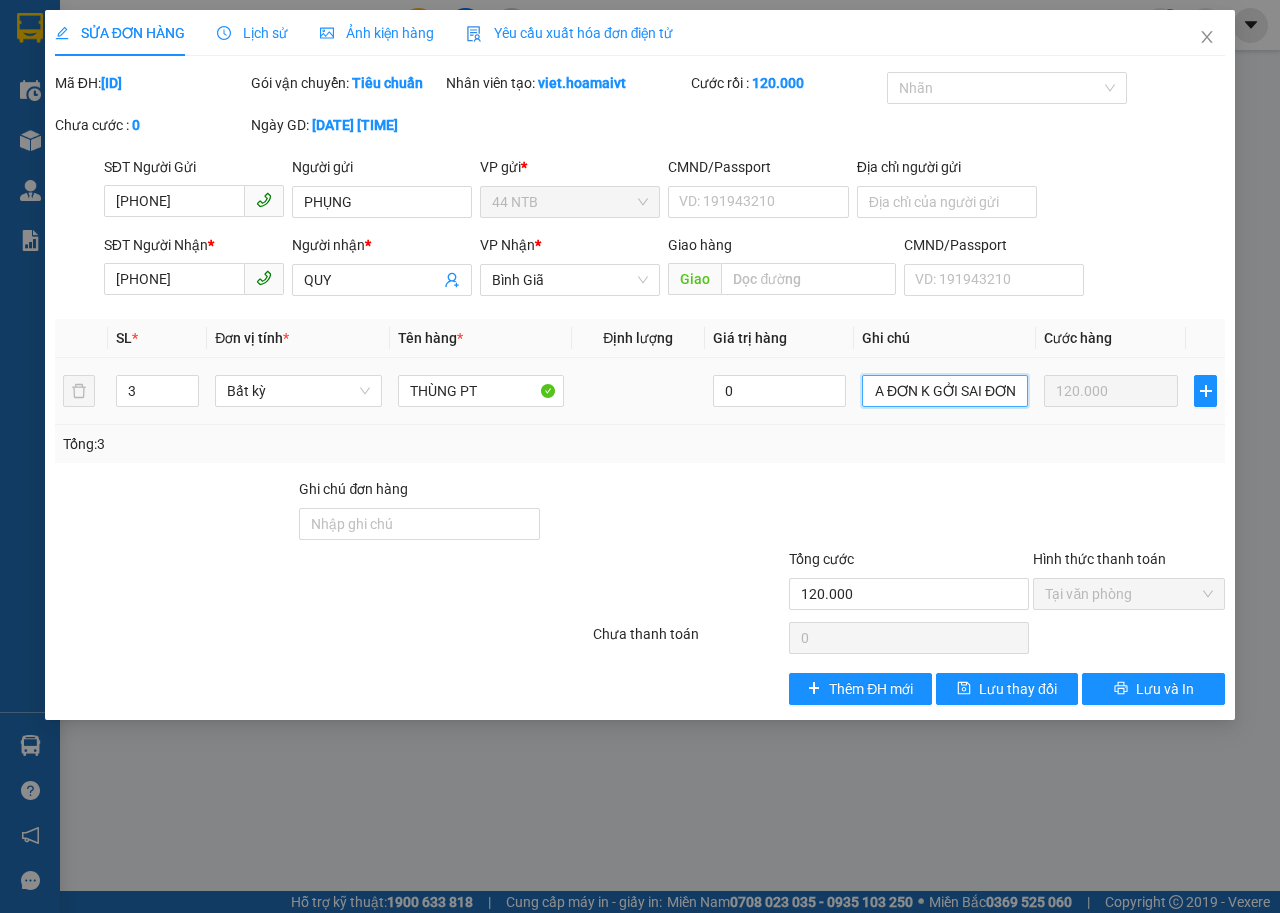 type on "XÓA ĐƠN K GỞI SAI ĐƠN" 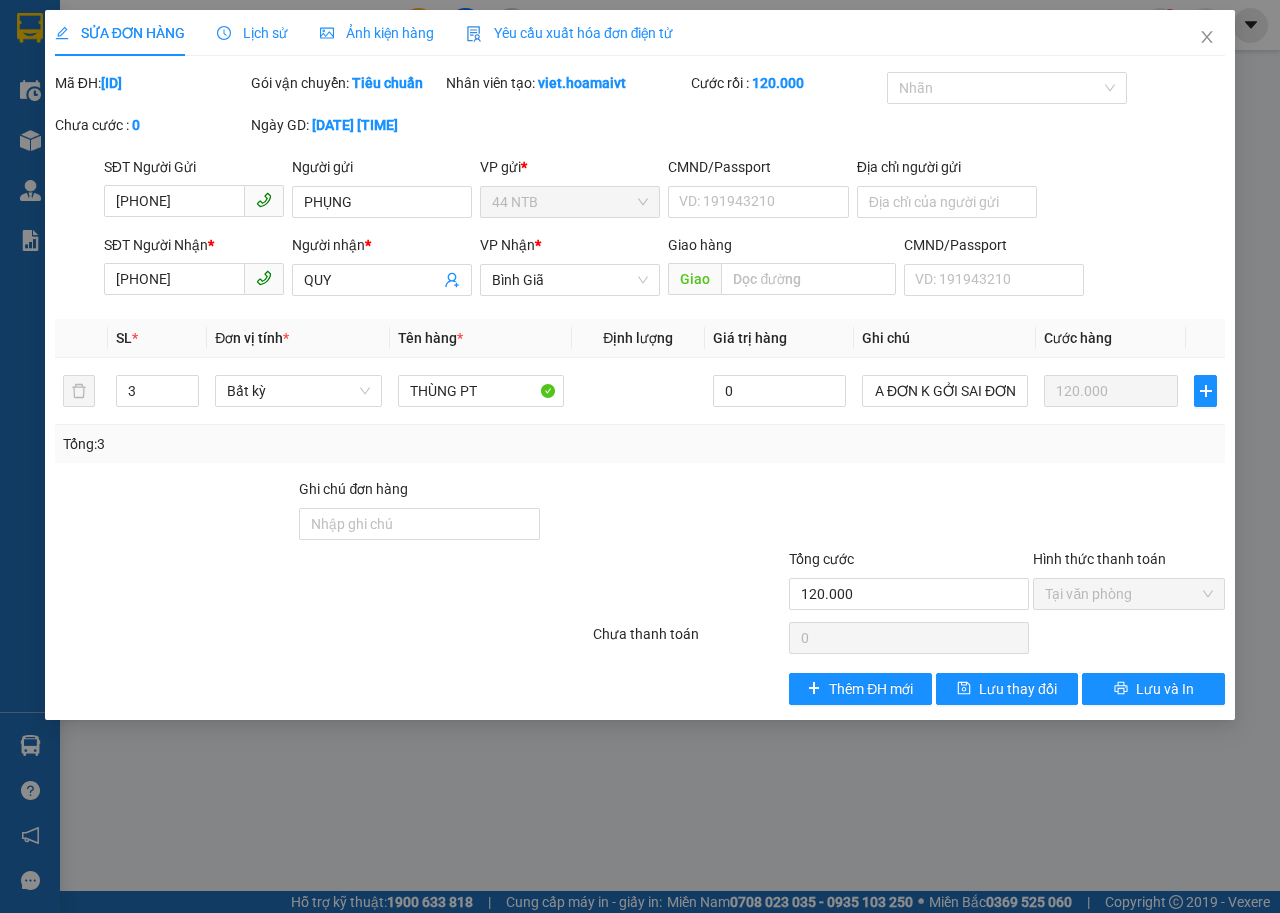 click on "Tổng:  3" at bounding box center [640, 444] 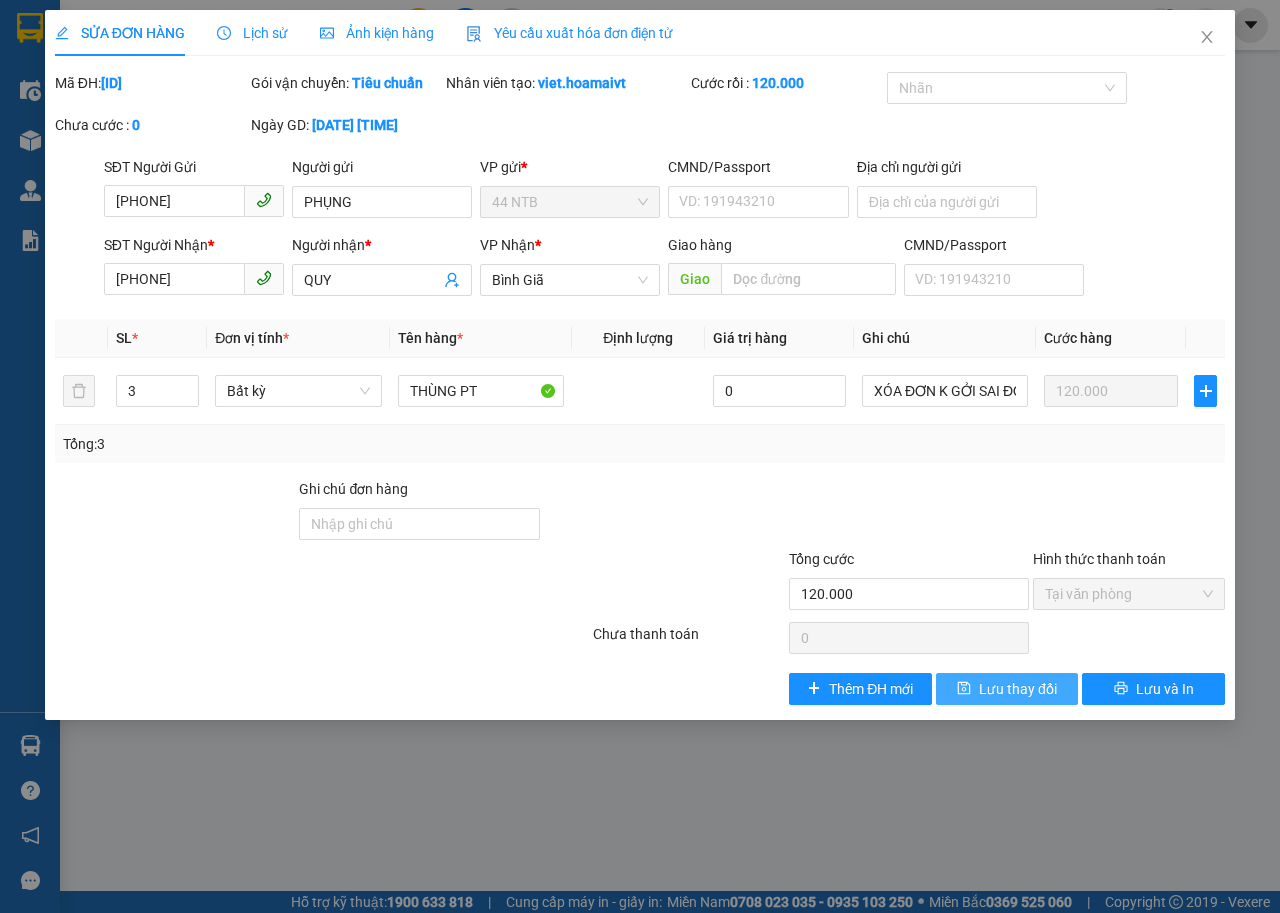 click on "Lưu thay đổi" at bounding box center [1018, 689] 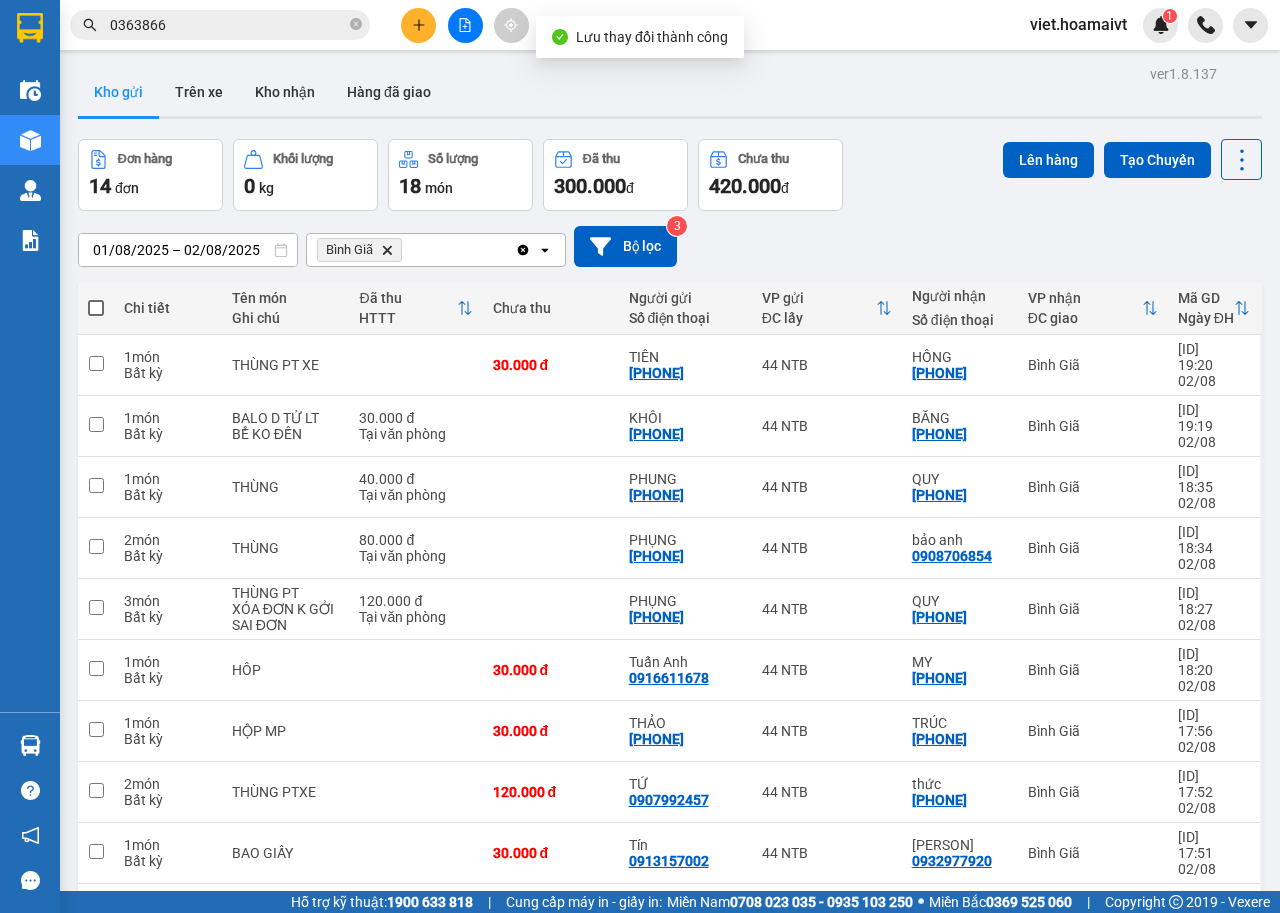 click on "Delete" 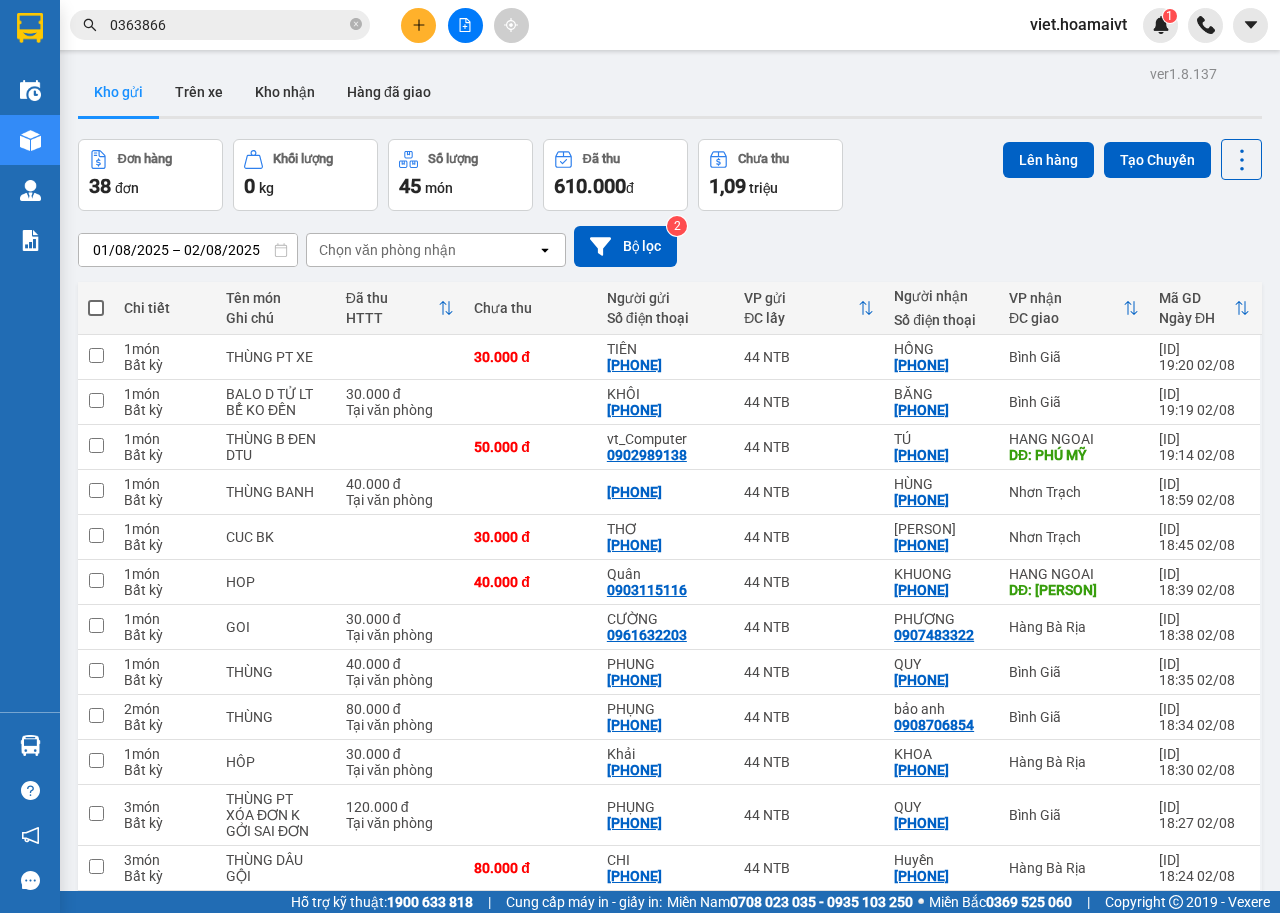 click on "Chọn văn phòng nhận" at bounding box center [422, 250] 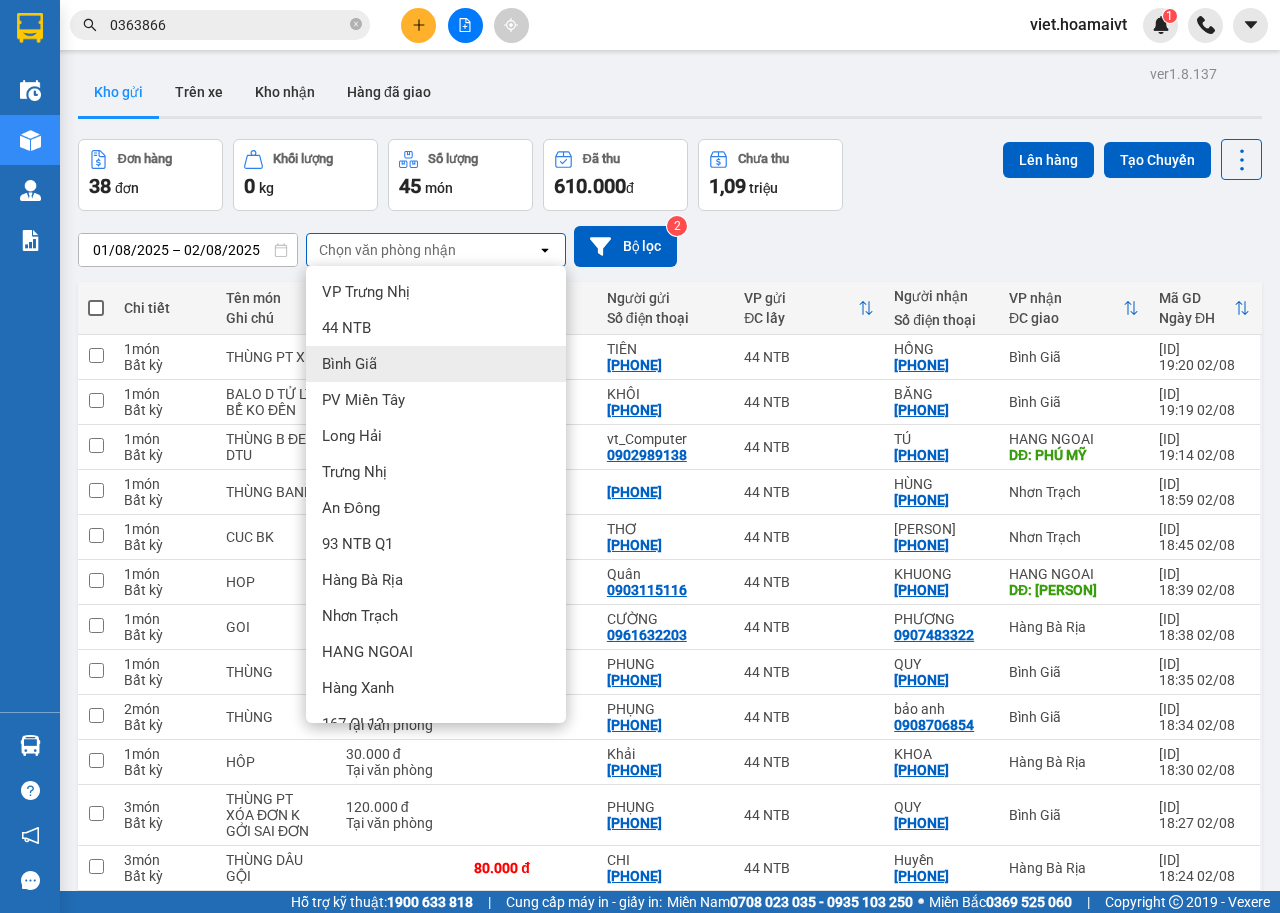 click on "Bình Giã" at bounding box center [436, 364] 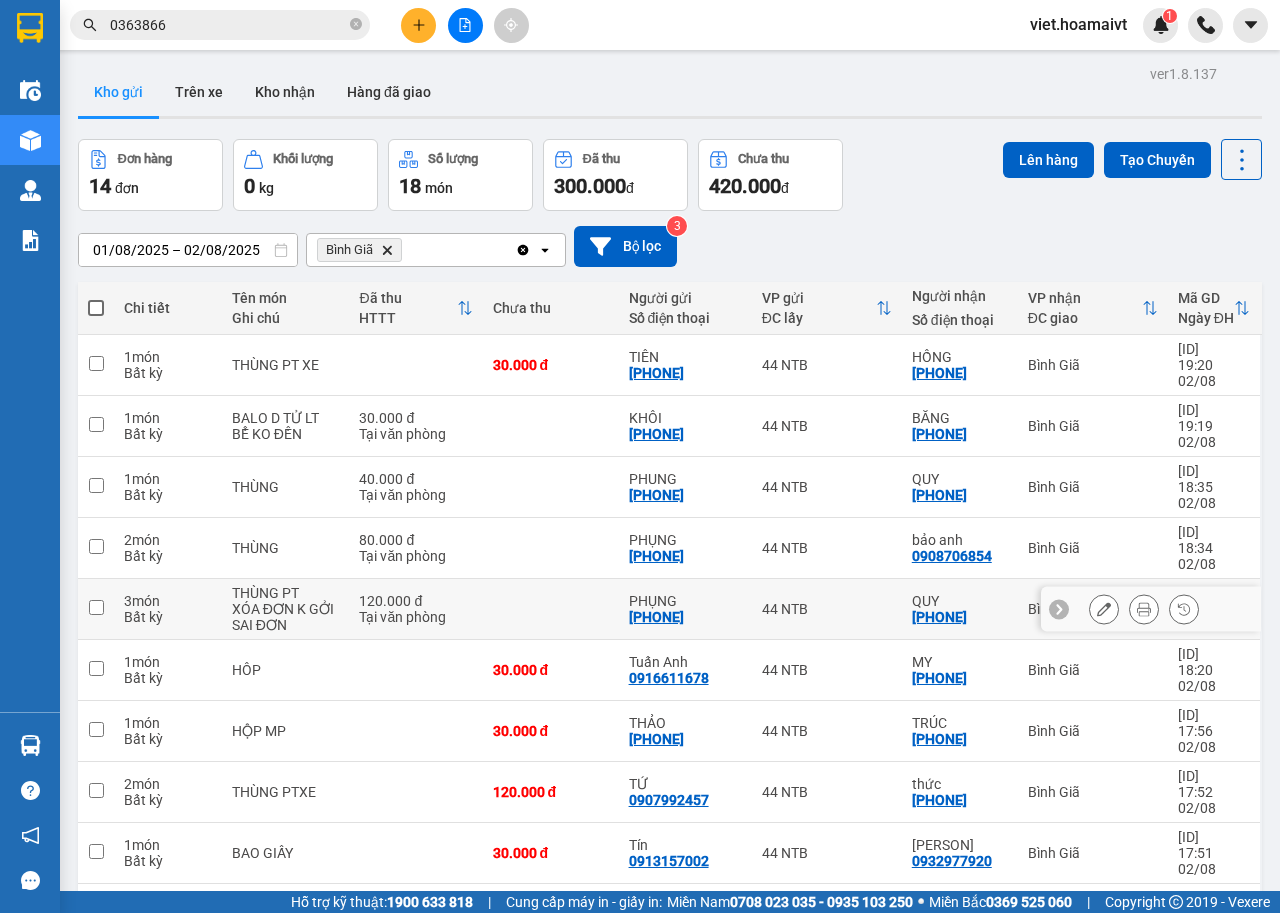 click at bounding box center [96, 607] 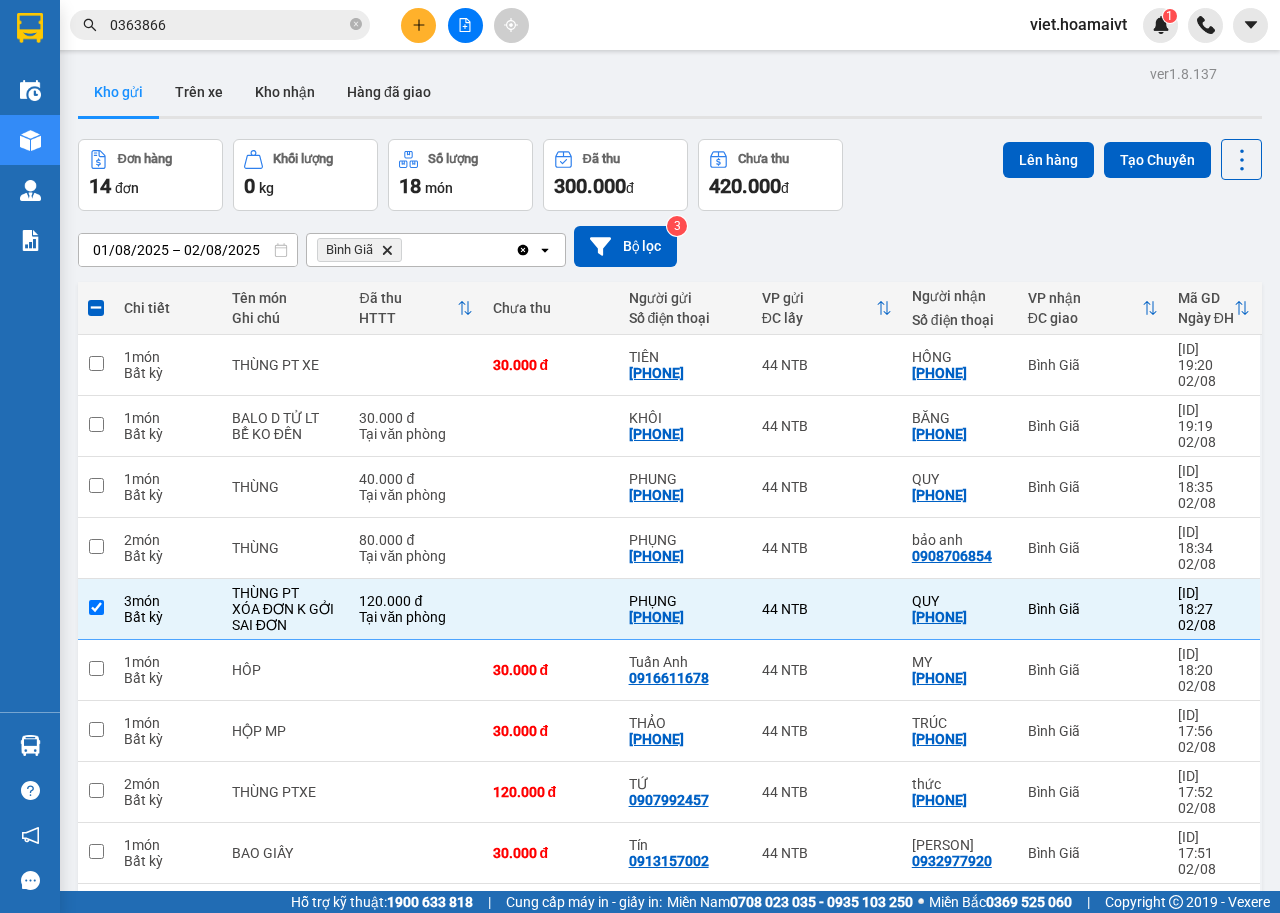 click on "Delete" 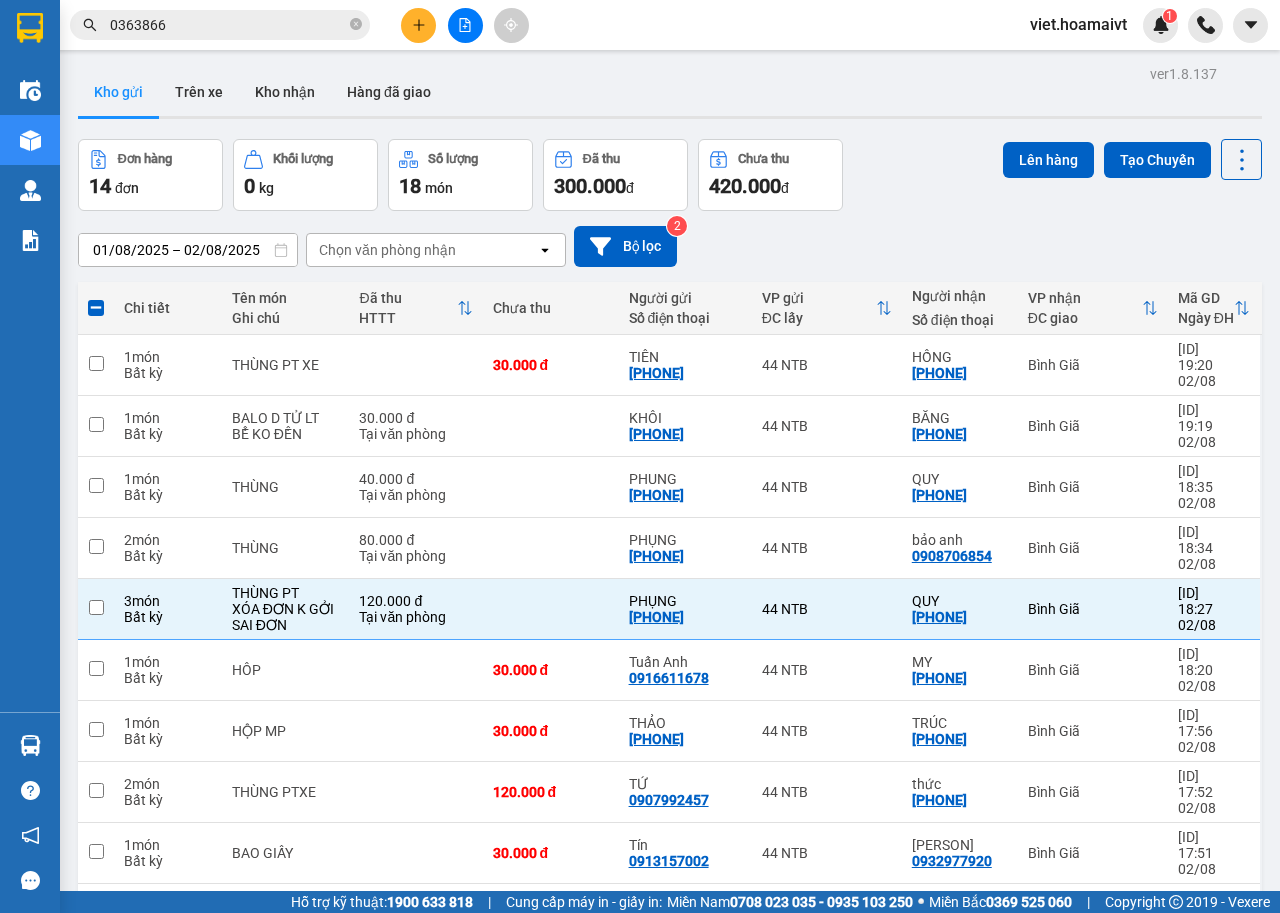 checkbox on "false" 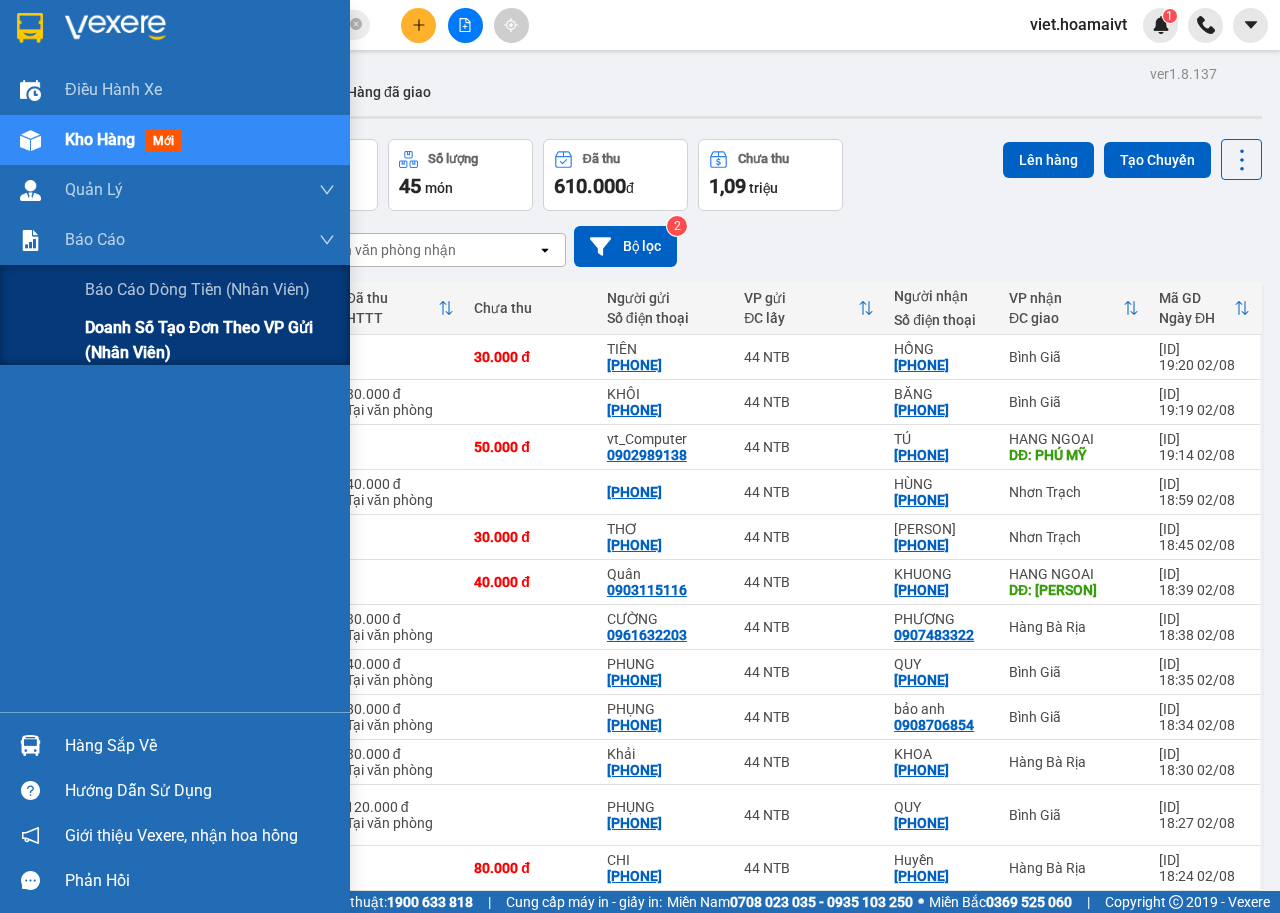click on "Doanh số tạo đơn theo VP gửi (nhân viên)" at bounding box center [210, 340] 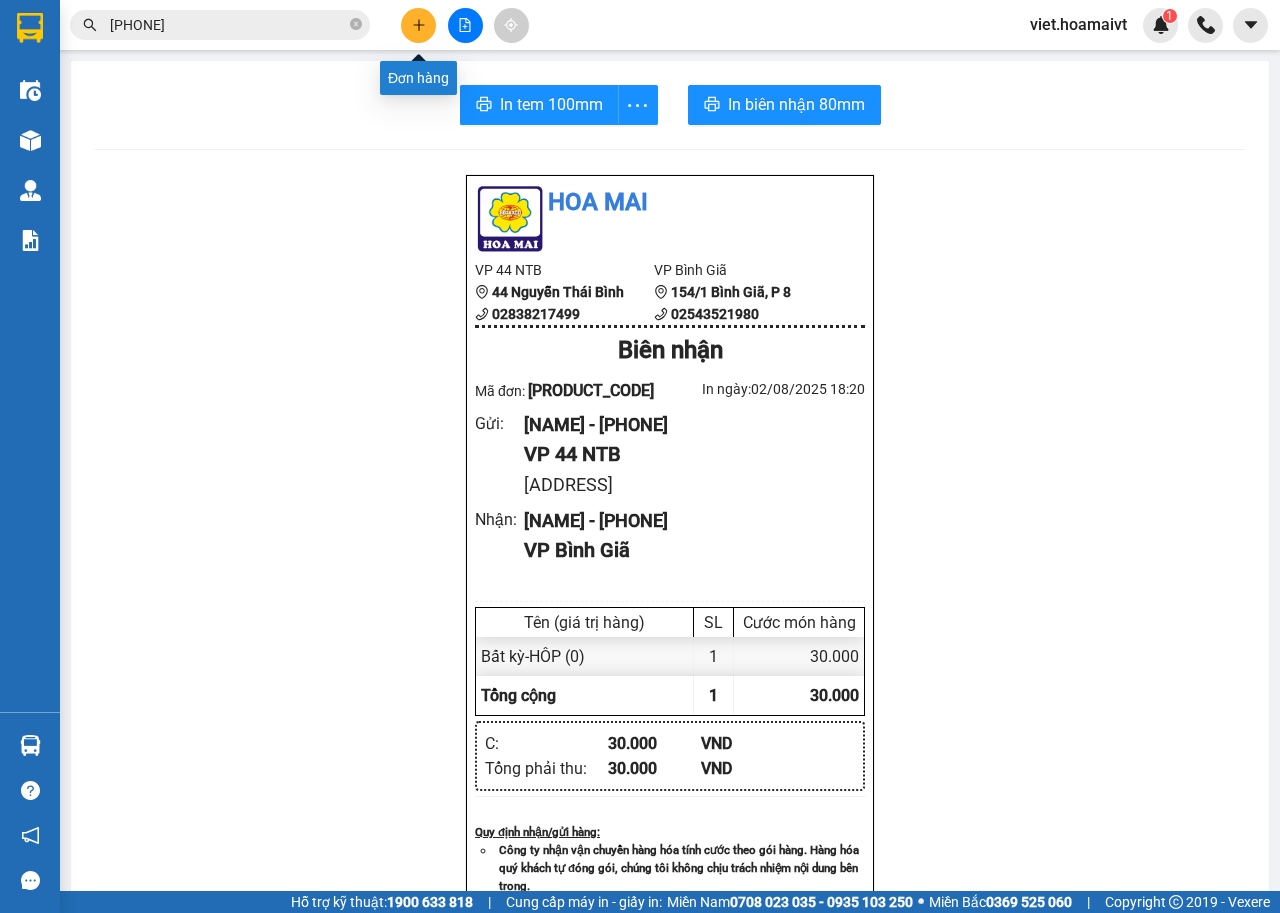 scroll, scrollTop: 0, scrollLeft: 0, axis: both 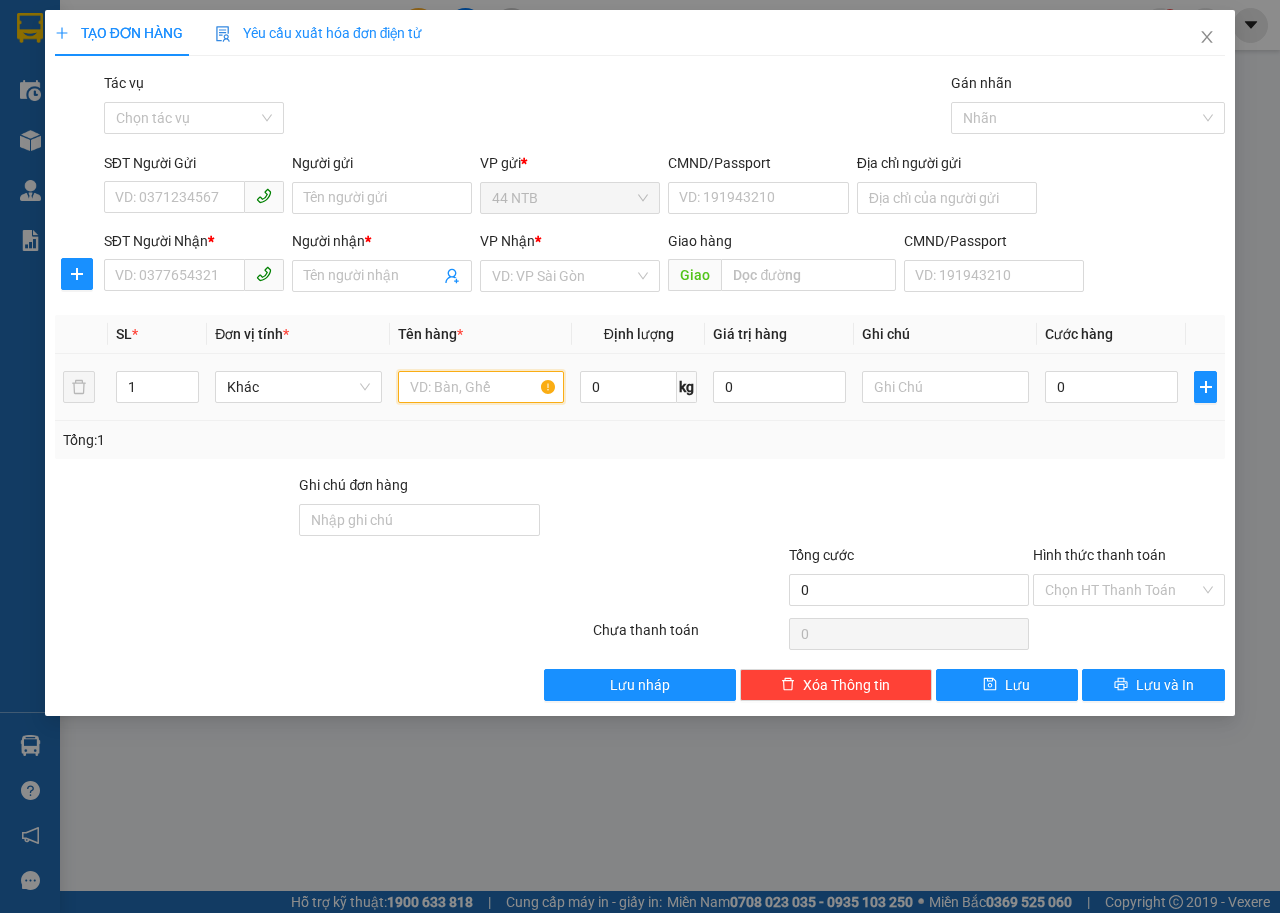click at bounding box center (481, 387) 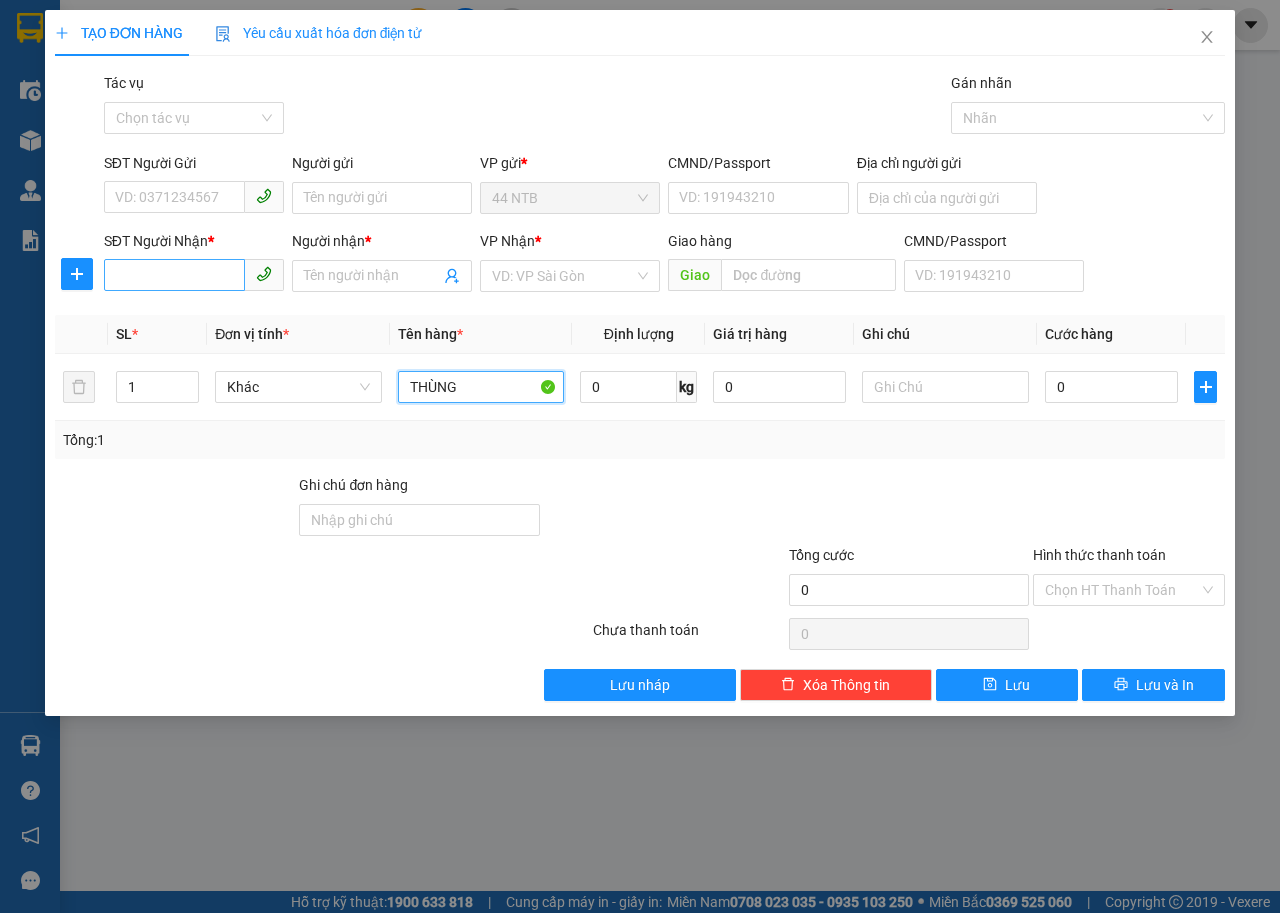 type on "THÙNG" 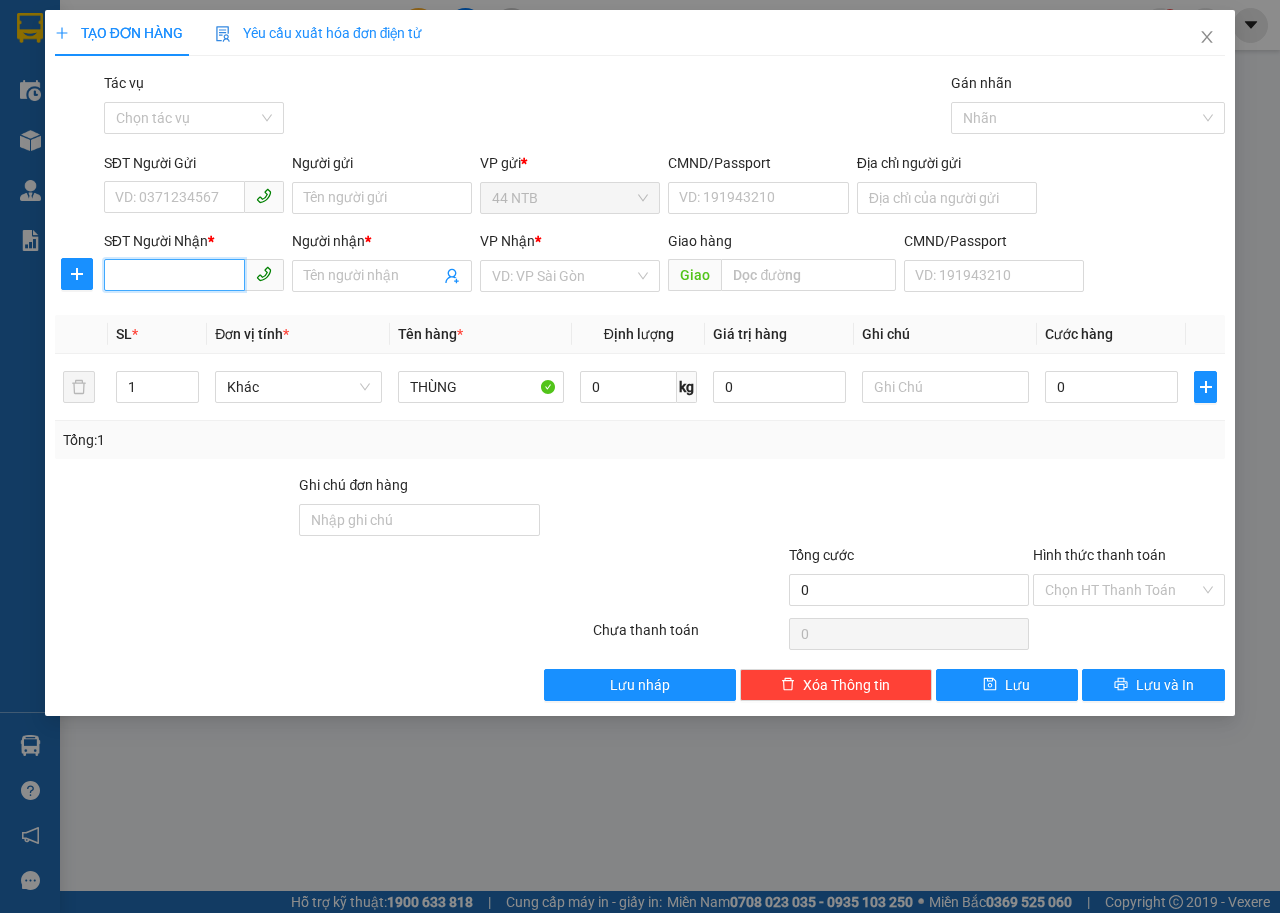 click on "SĐT Người Nhận  *" at bounding box center (174, 275) 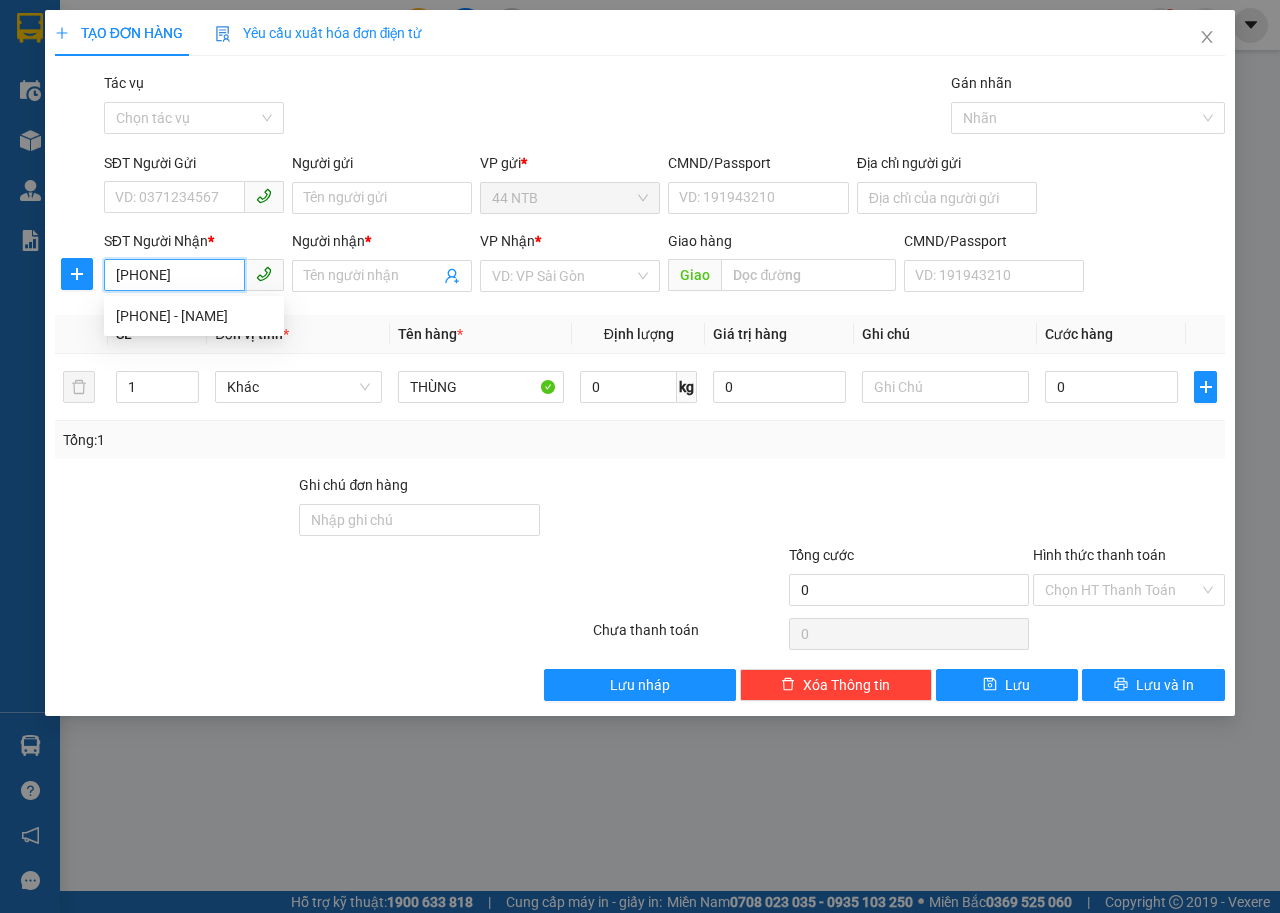 type on "0886850282" 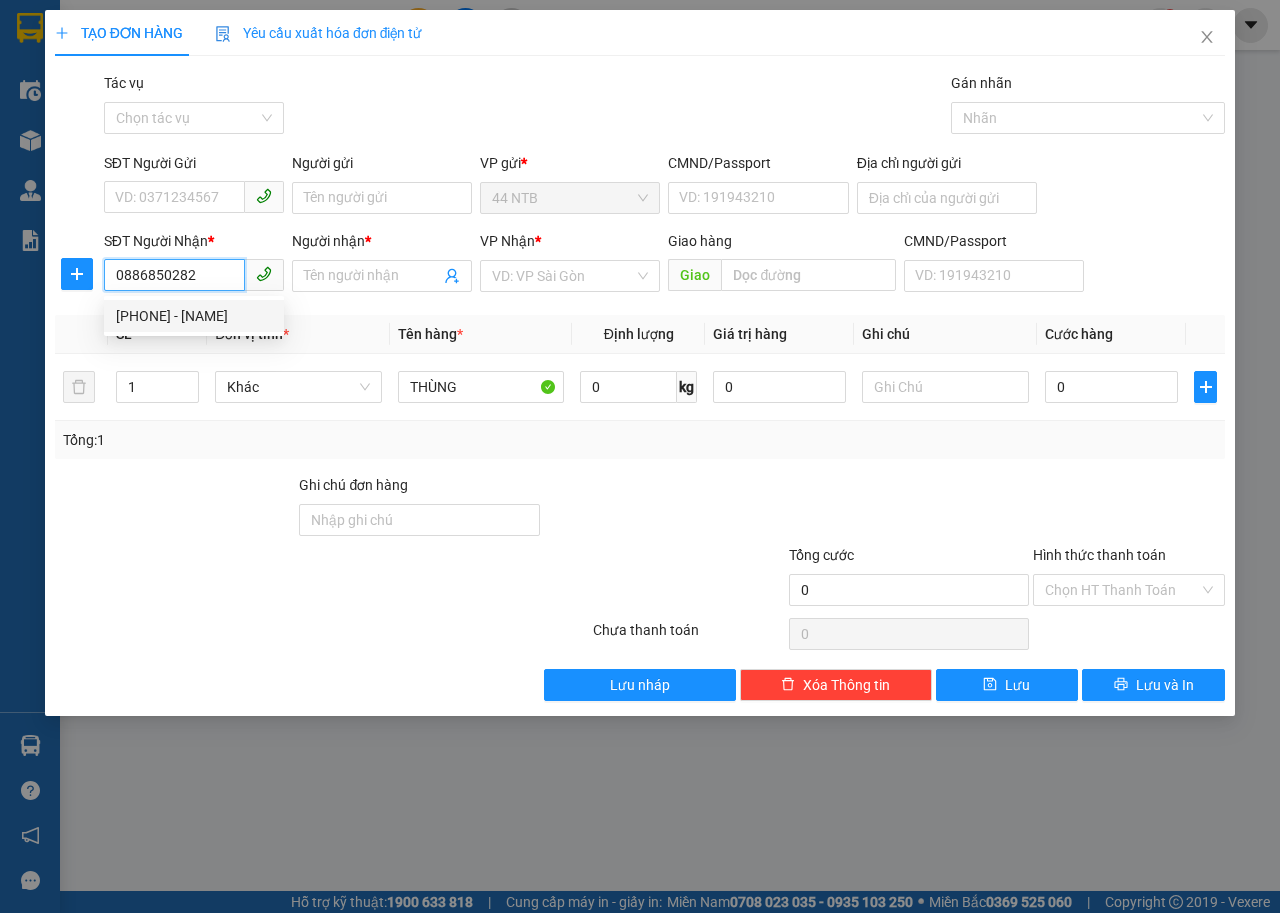 click on "0886850282 - DAI THANH" at bounding box center (194, 316) 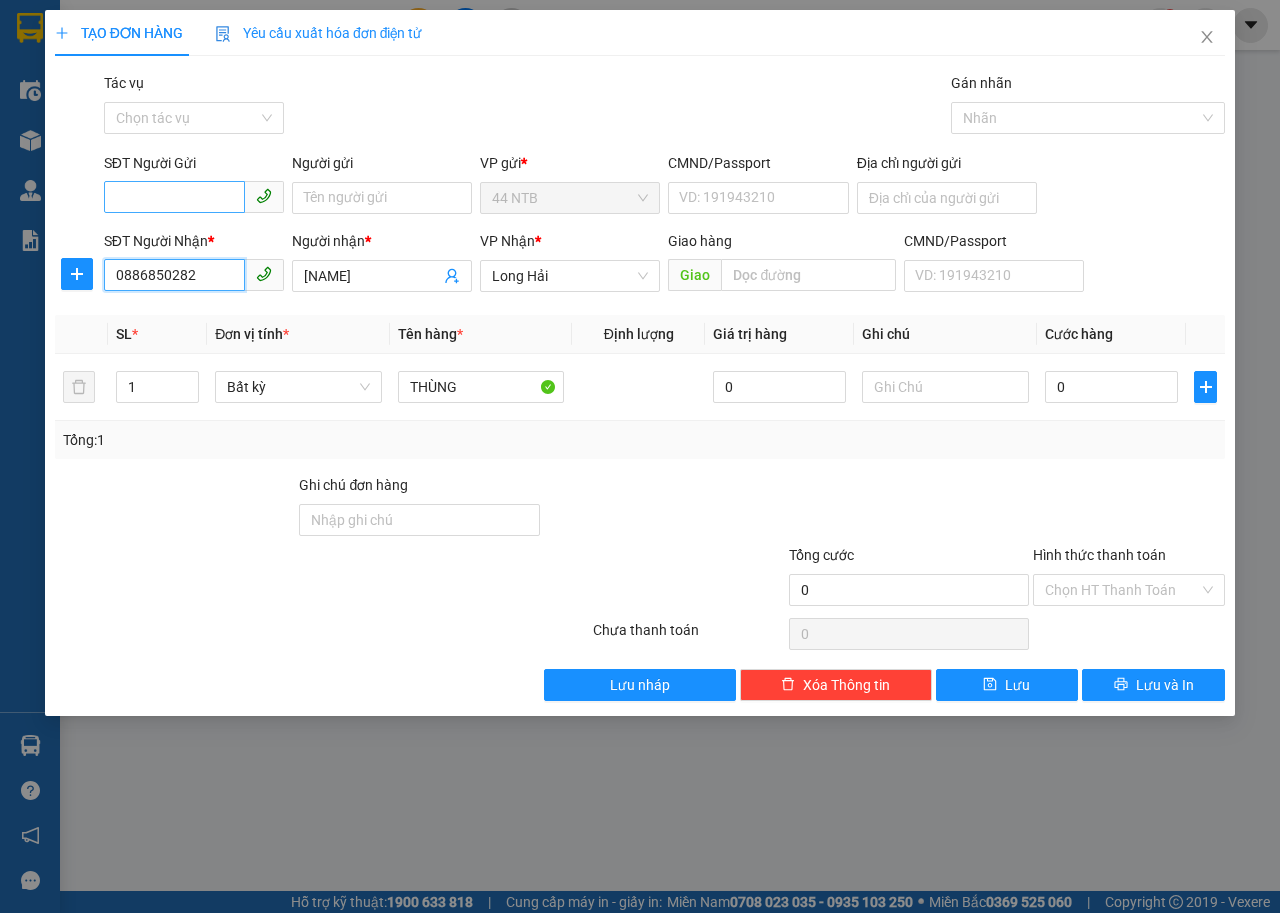 type on "0886850282" 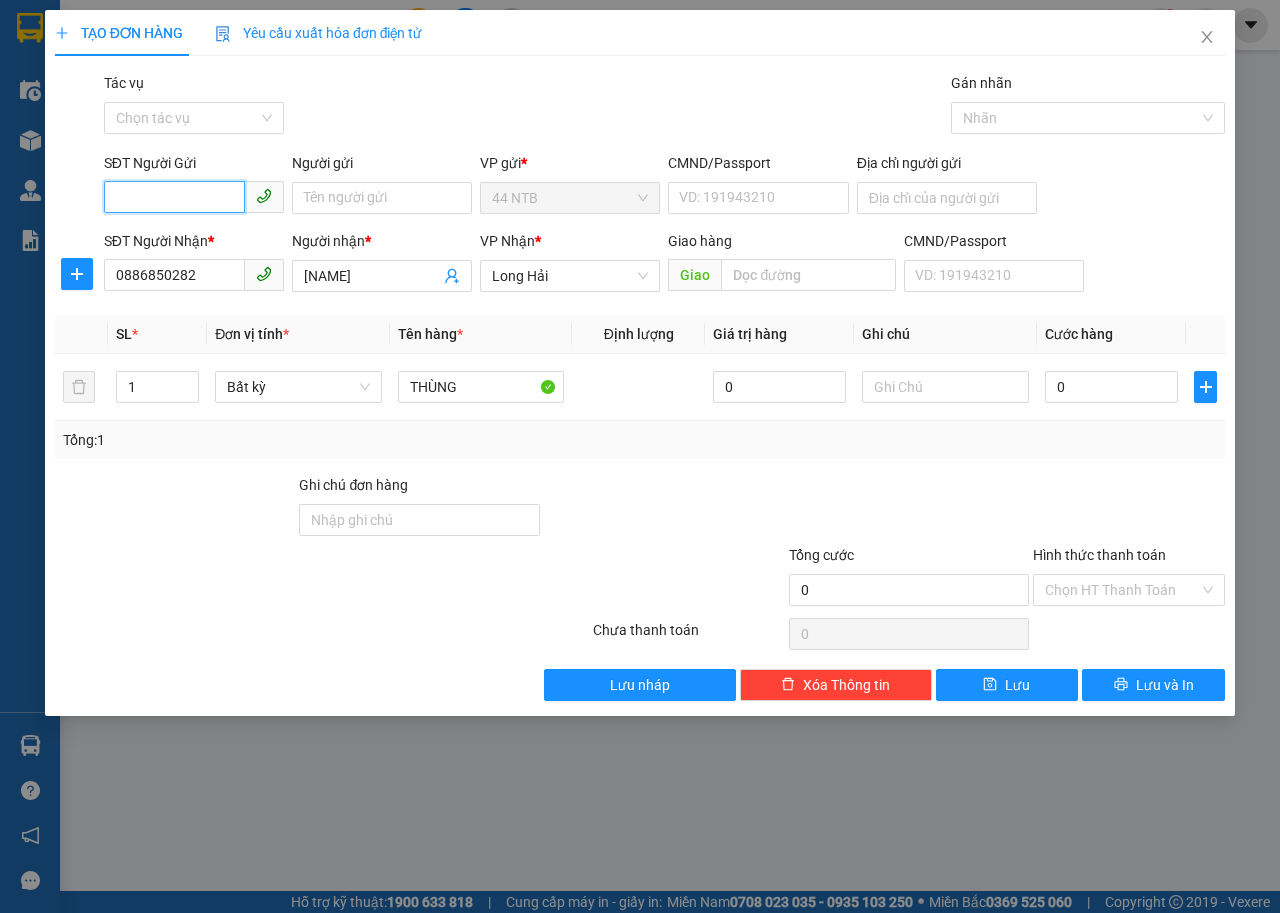 click on "SĐT Người Gửi" at bounding box center (174, 197) 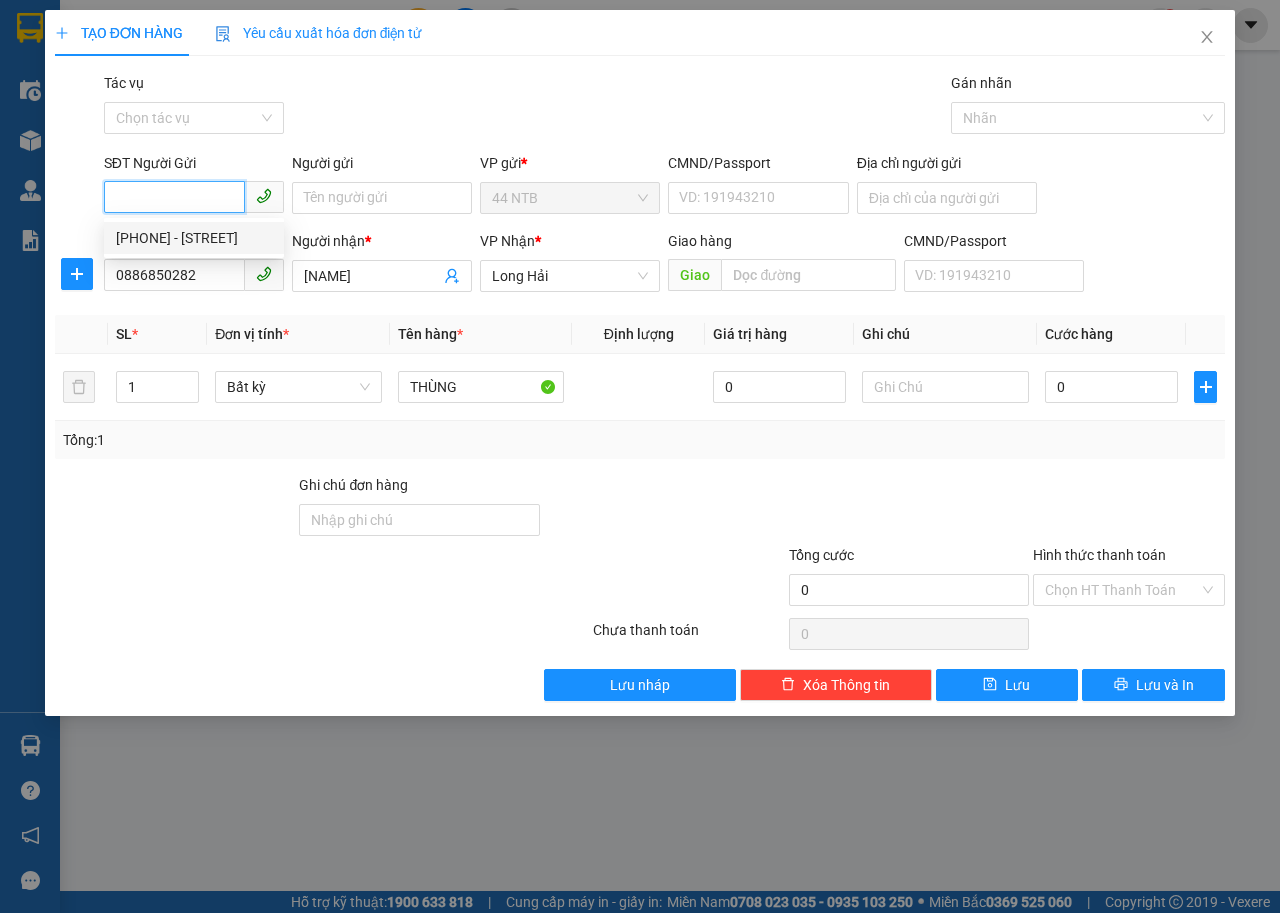 click on "02822401448 - TẢN ĐÀ" at bounding box center [194, 238] 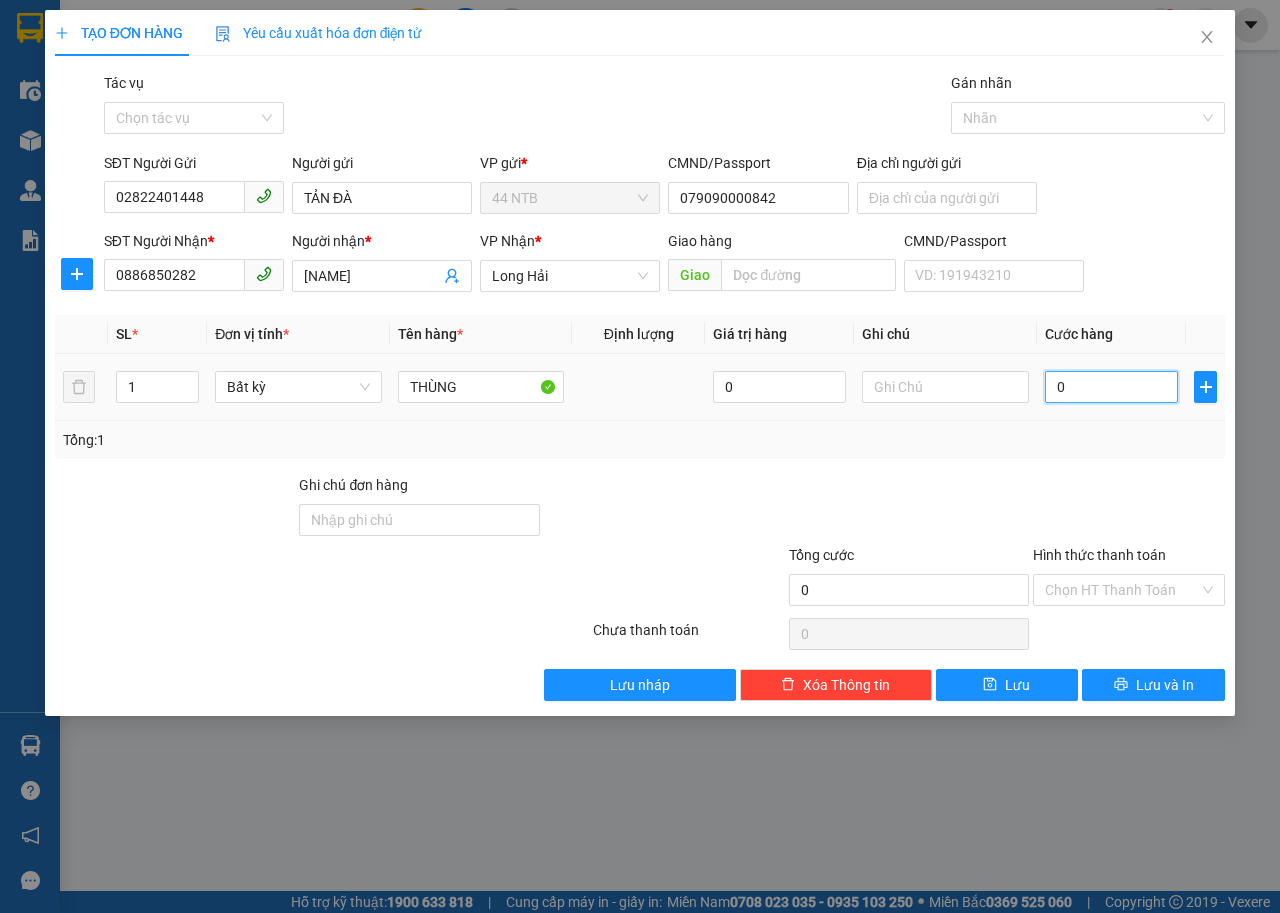 click on "0" at bounding box center [1111, 387] 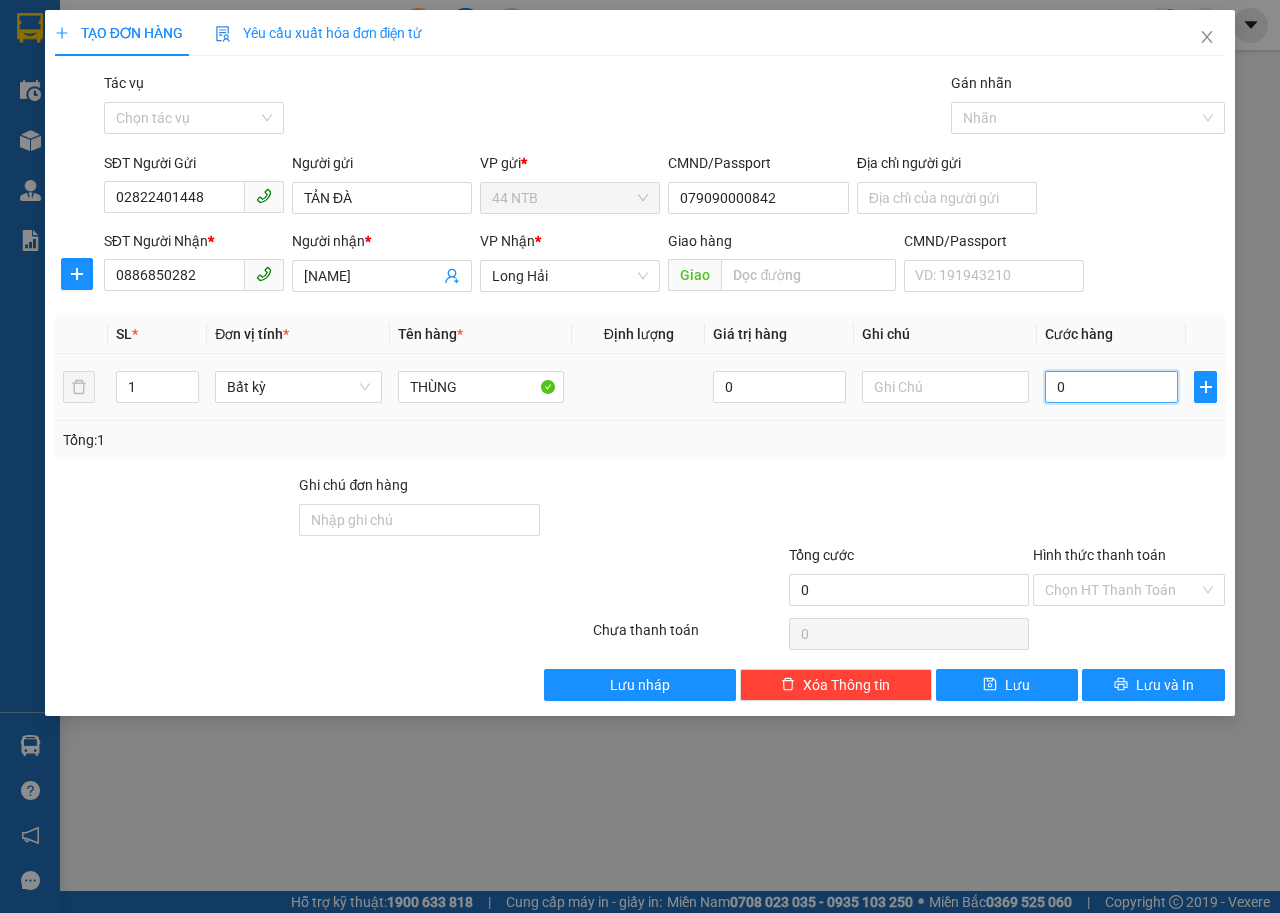 type on "5" 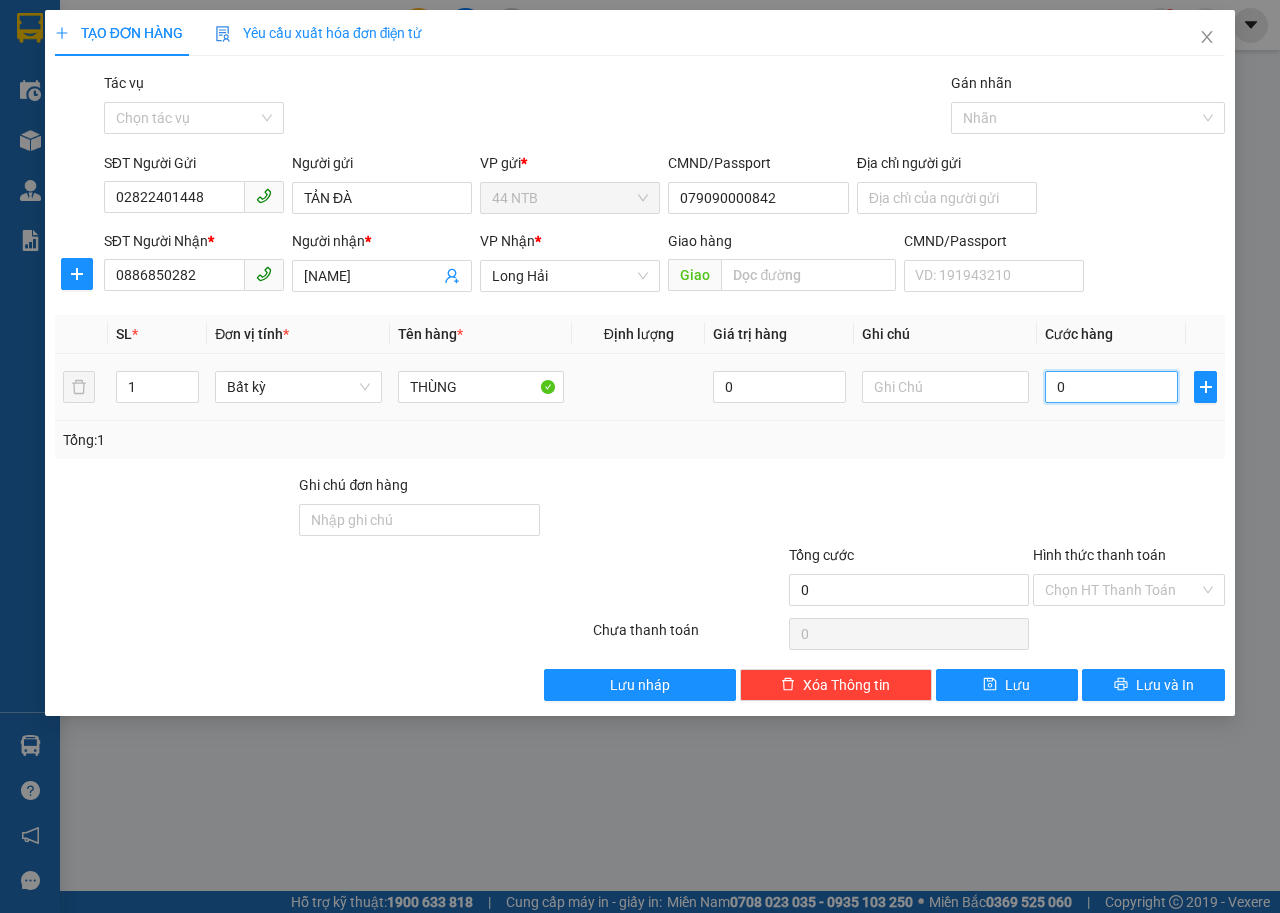 type on "5" 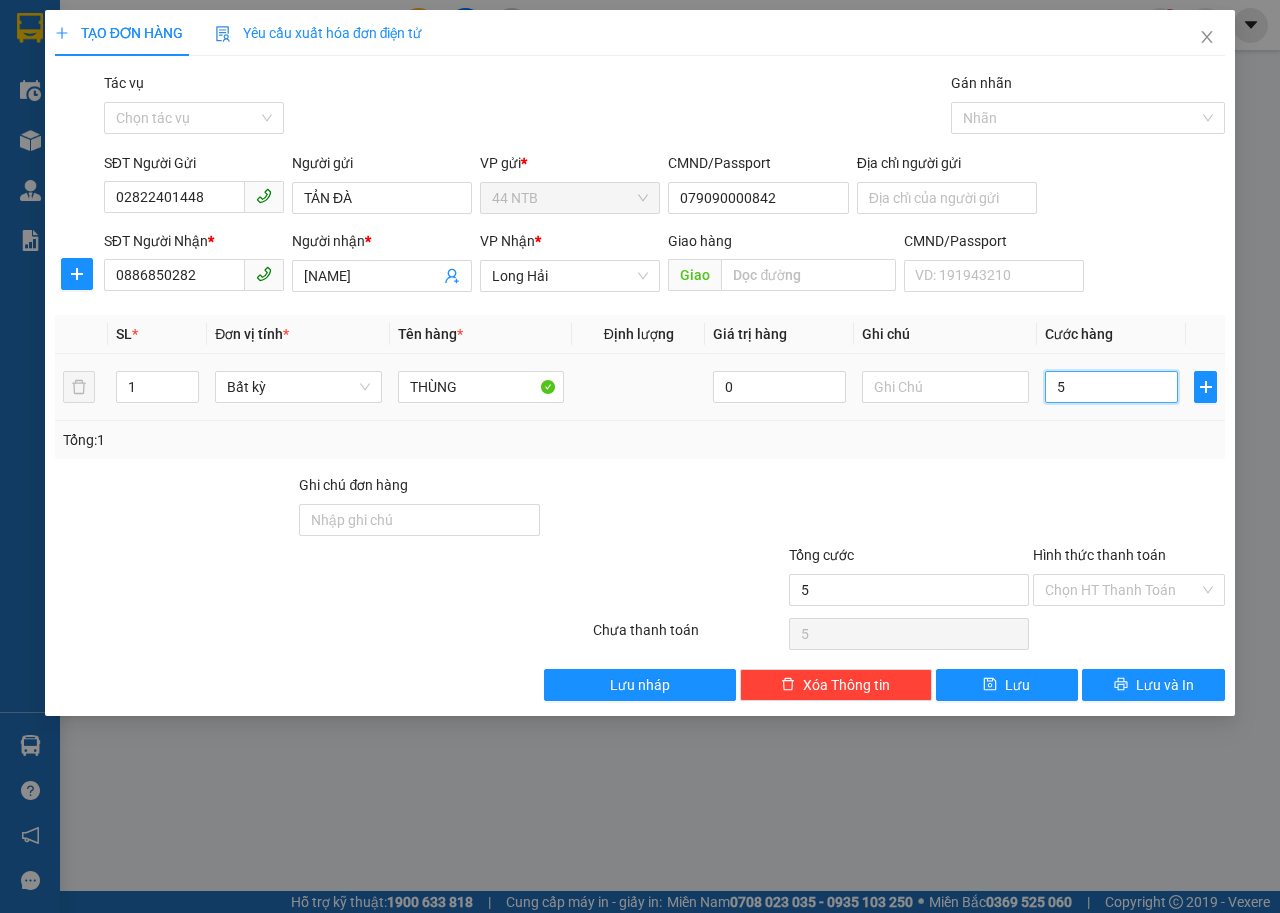 type on "50" 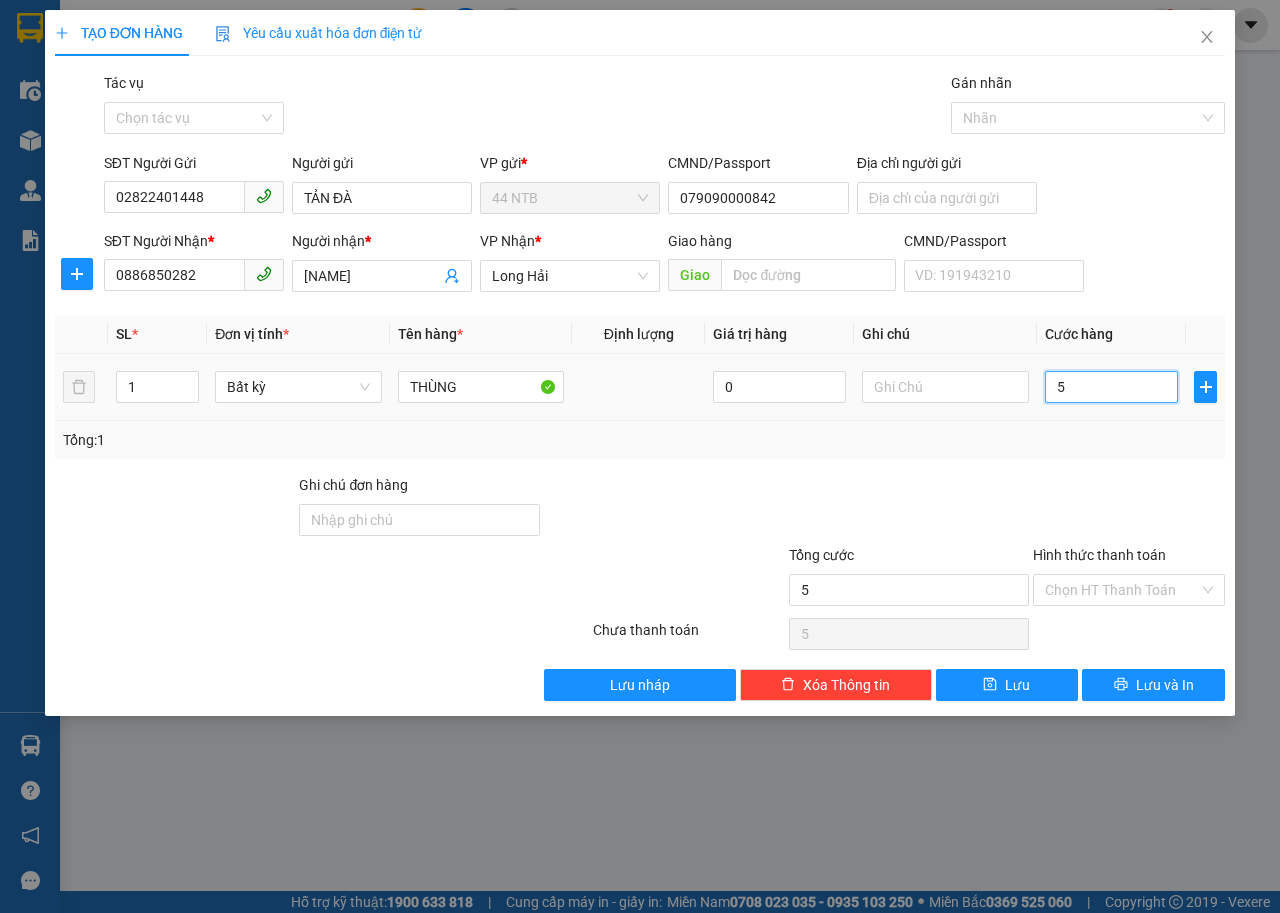 type on "50" 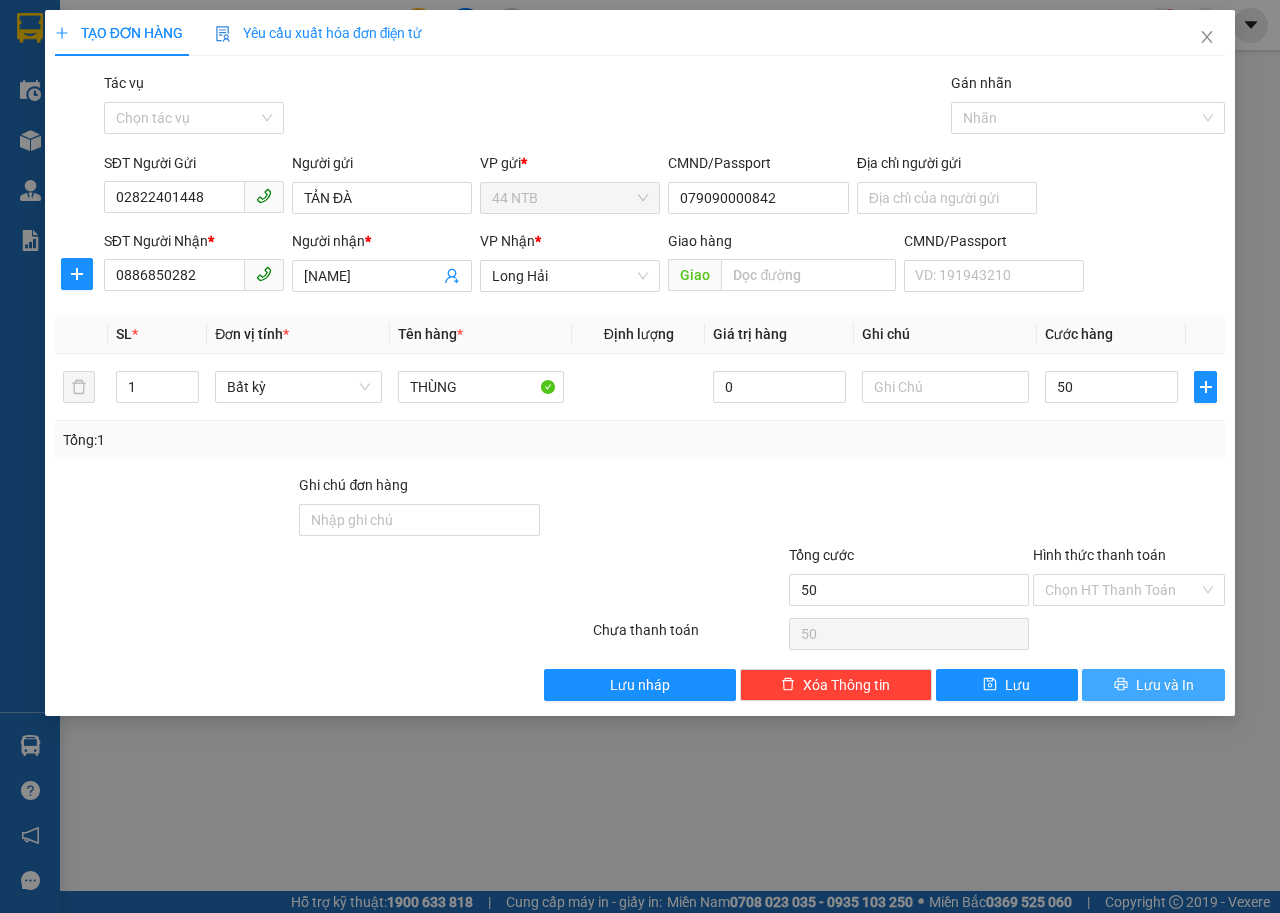 type on "50.000" 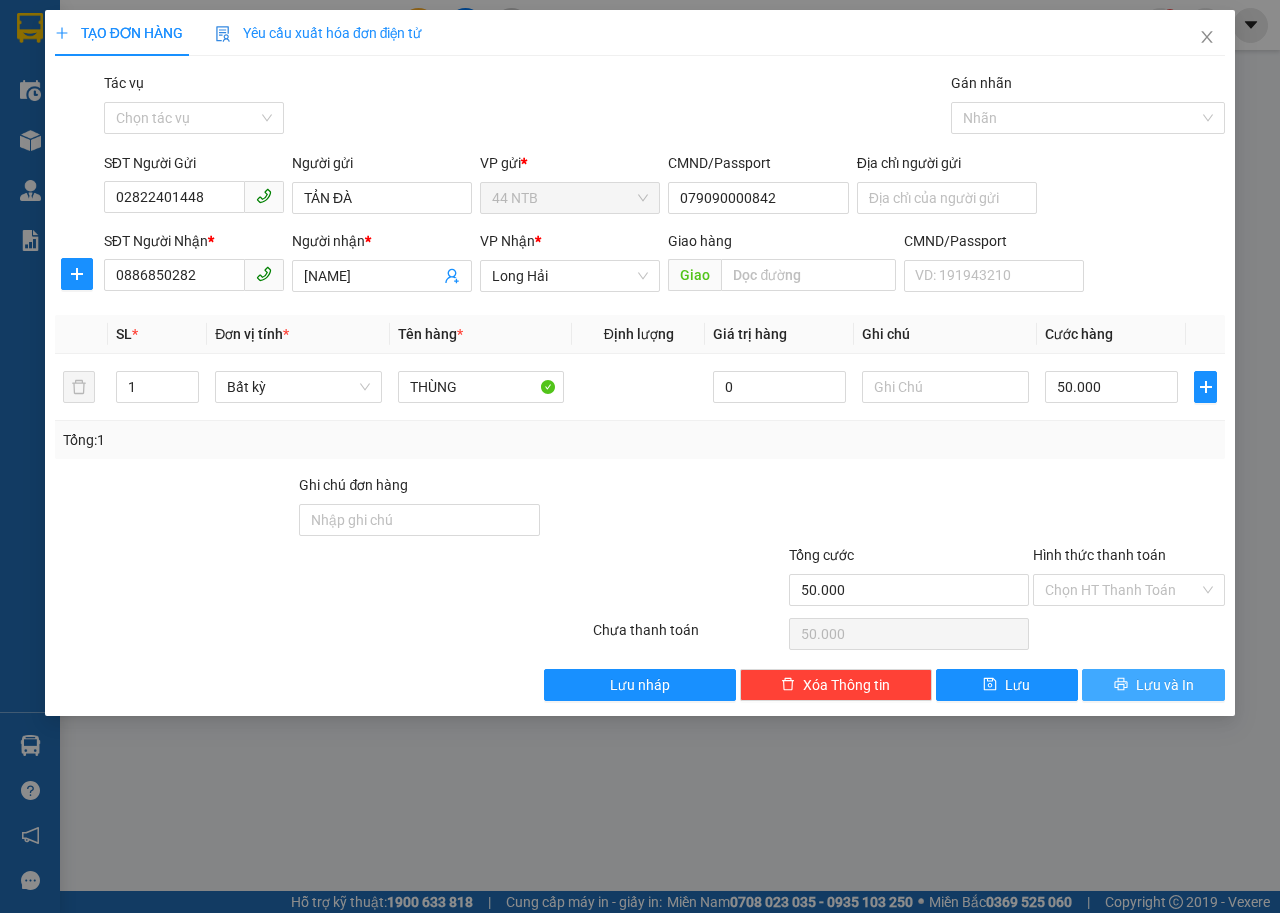 click on "Lưu và In" at bounding box center (1153, 685) 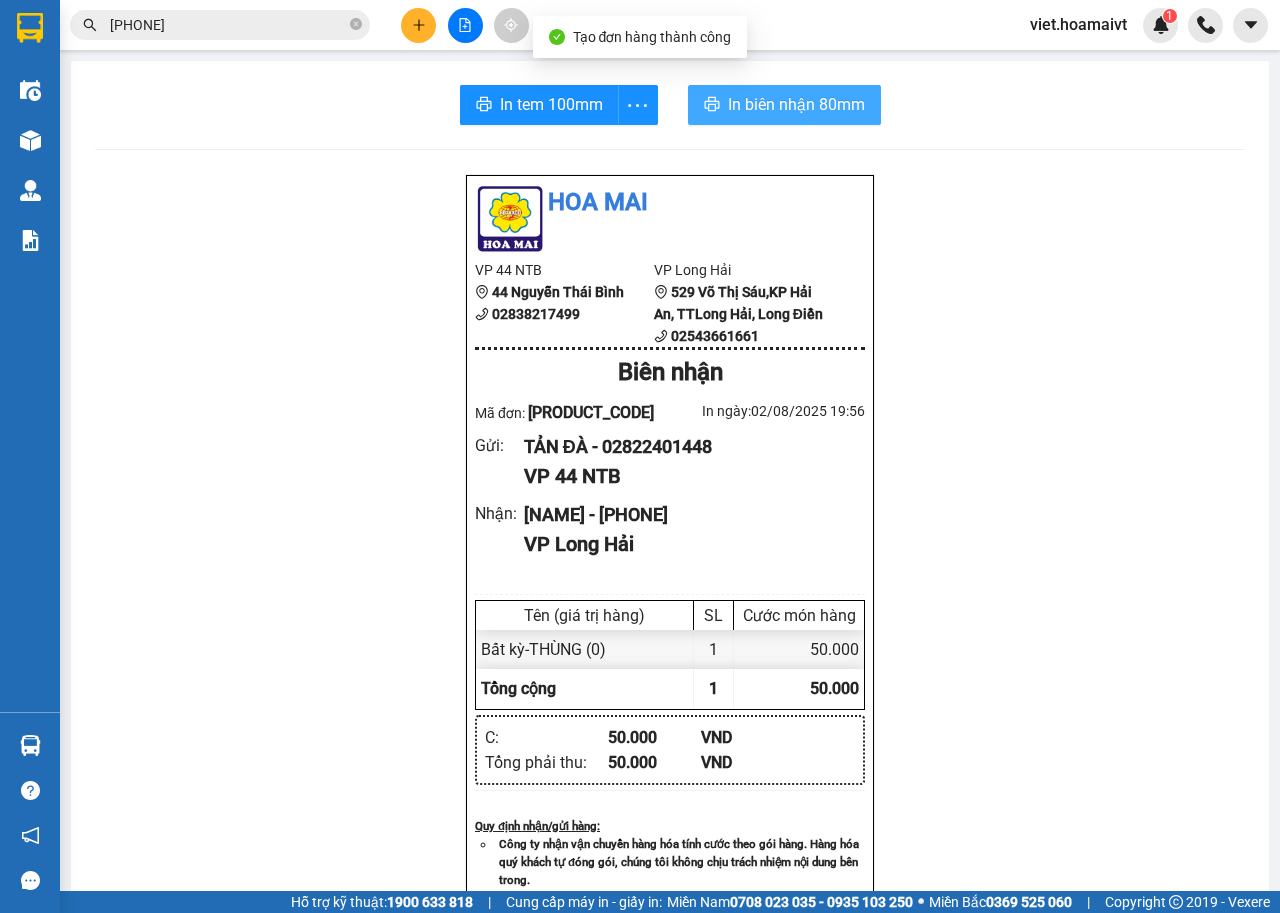 click 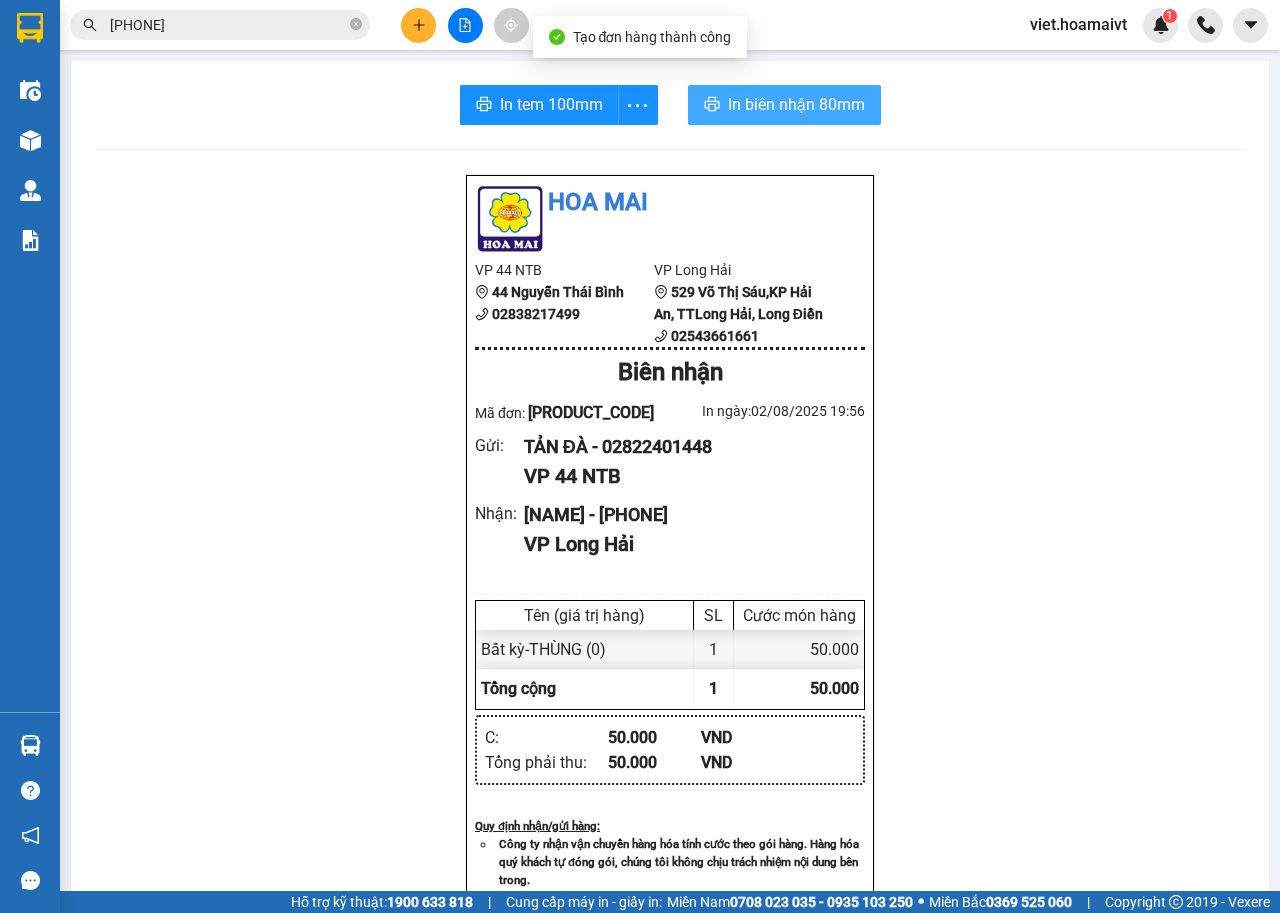 scroll, scrollTop: 0, scrollLeft: 0, axis: both 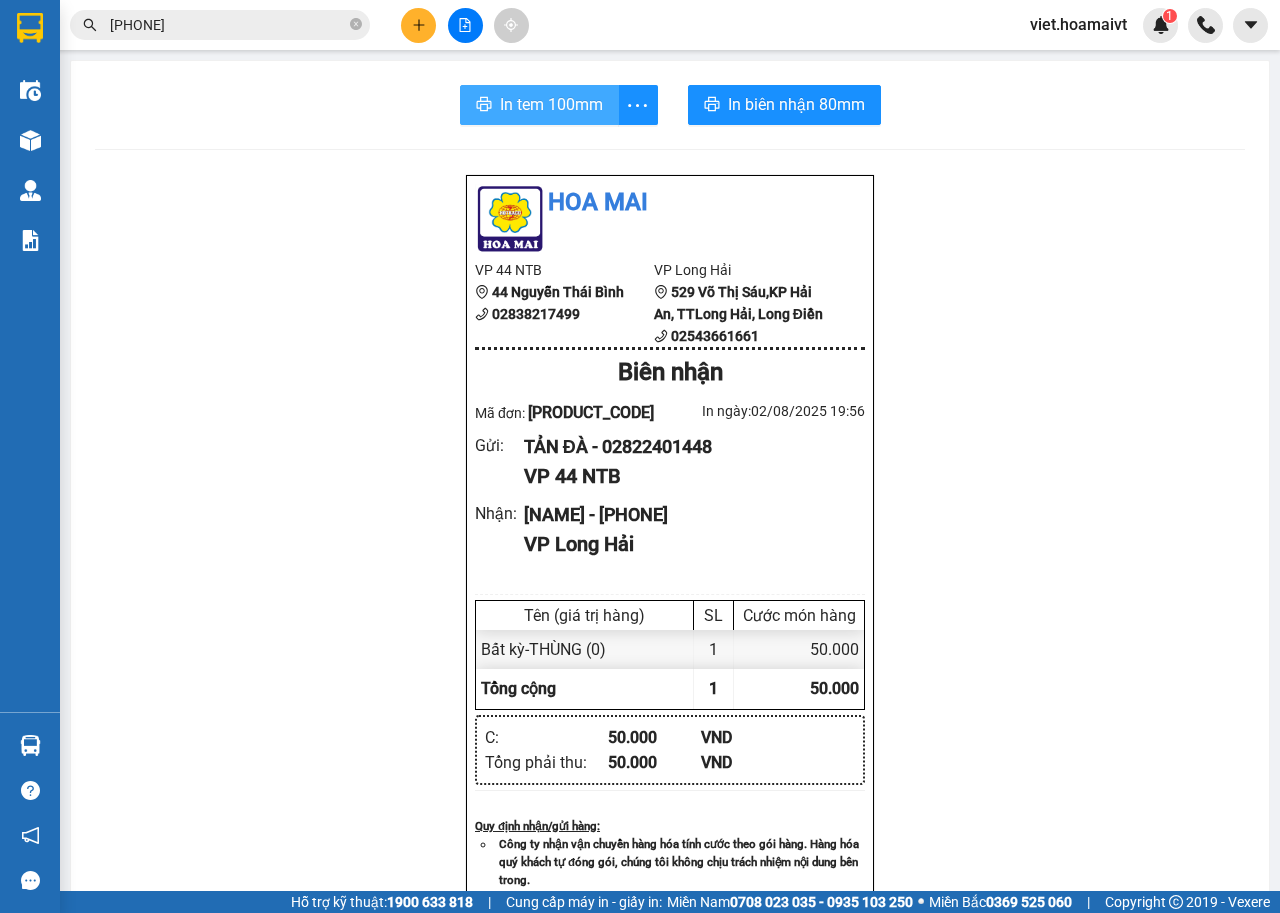 click on "In tem 100mm" at bounding box center [551, 104] 